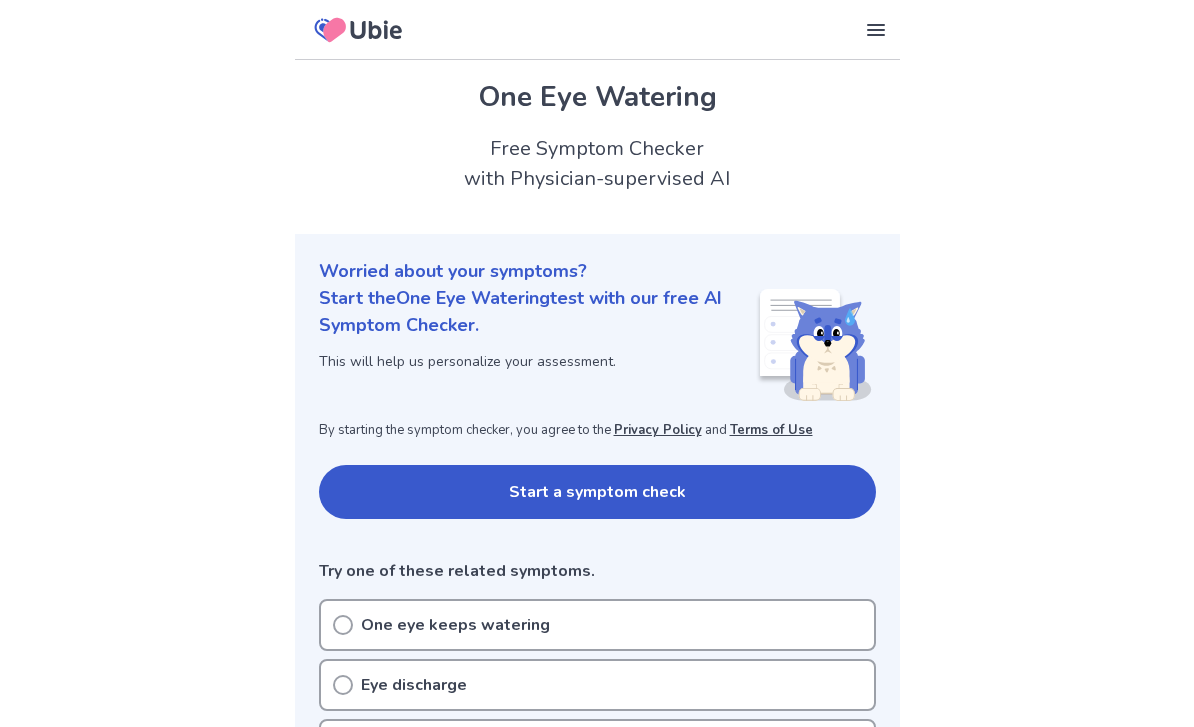 scroll, scrollTop: 1099, scrollLeft: 0, axis: vertical 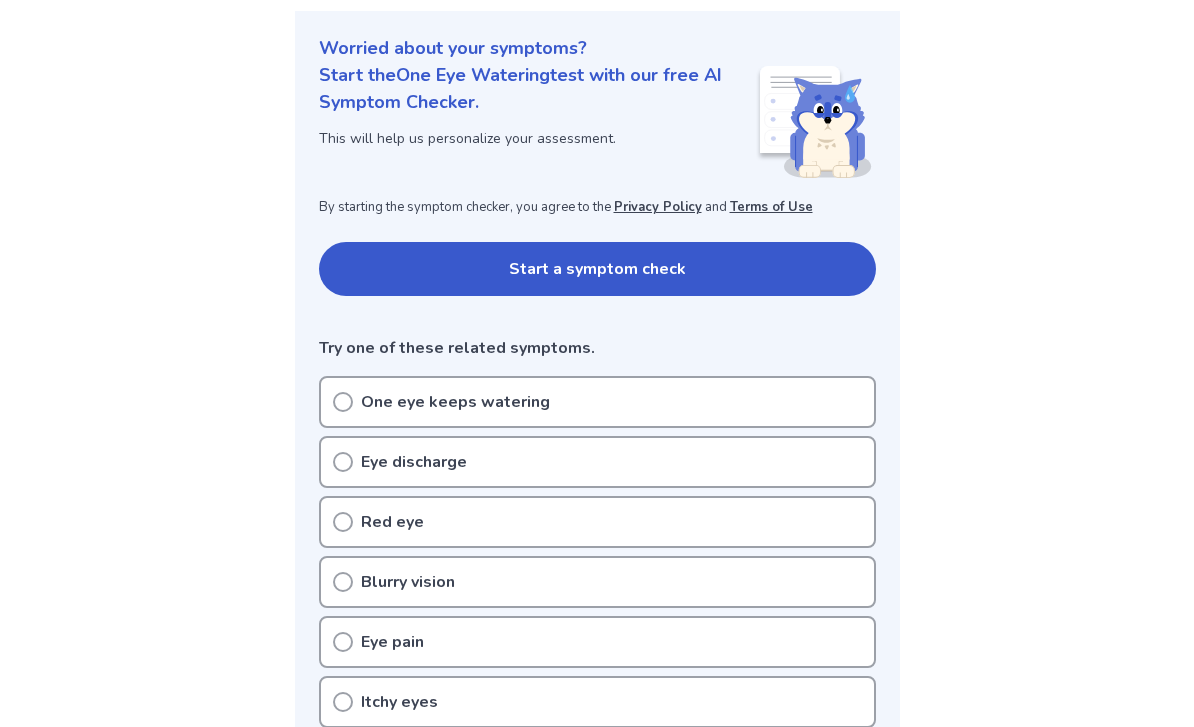 click on "One eye keeps watering" at bounding box center [597, 402] 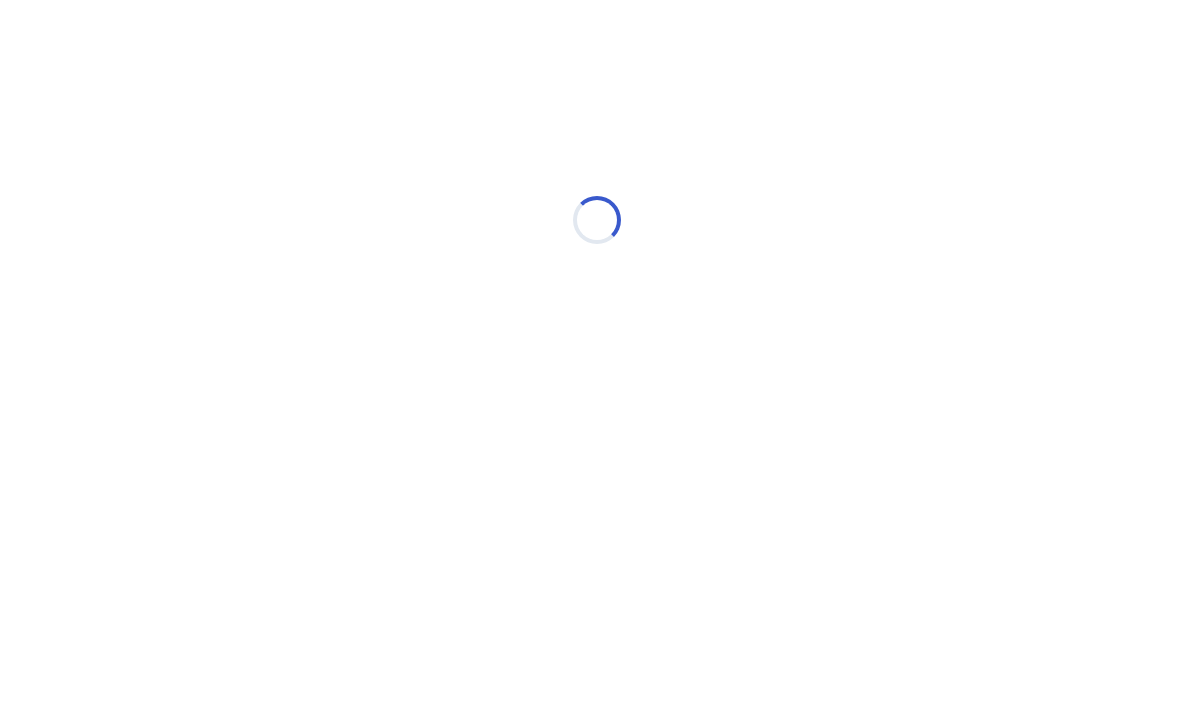 scroll, scrollTop: 0, scrollLeft: 0, axis: both 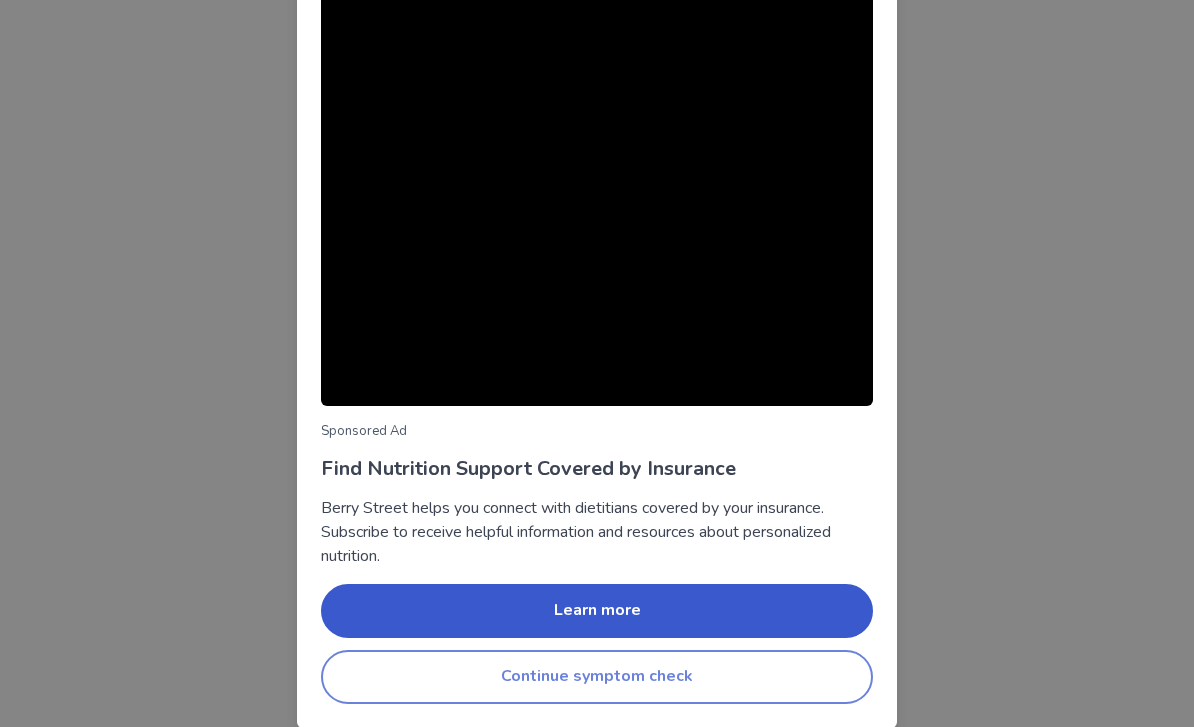 click on "Continue symptom check" at bounding box center (597, 677) 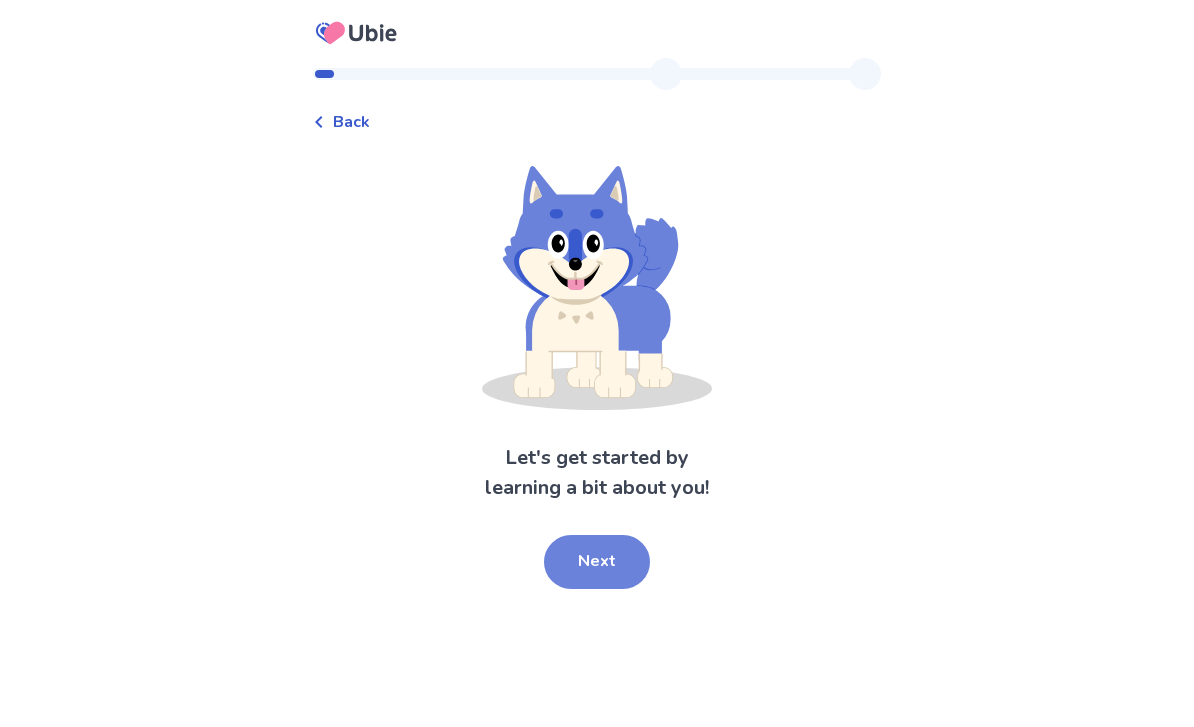 click on "Next" at bounding box center (597, 562) 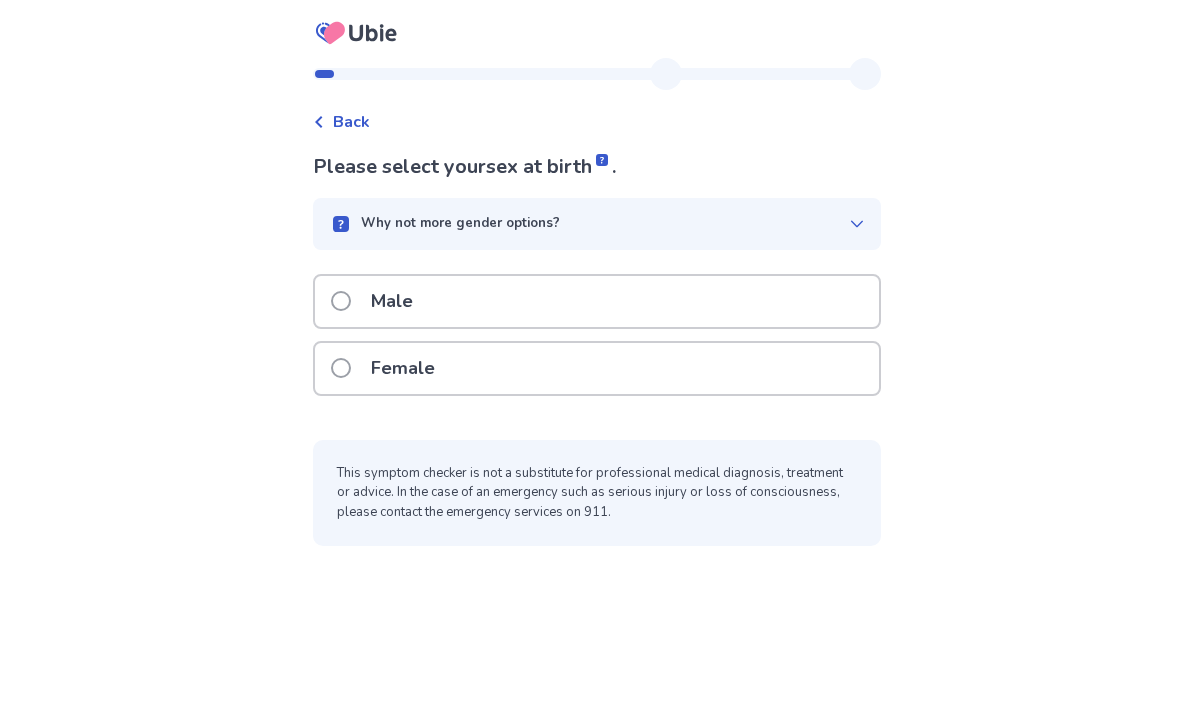click at bounding box center [341, 368] 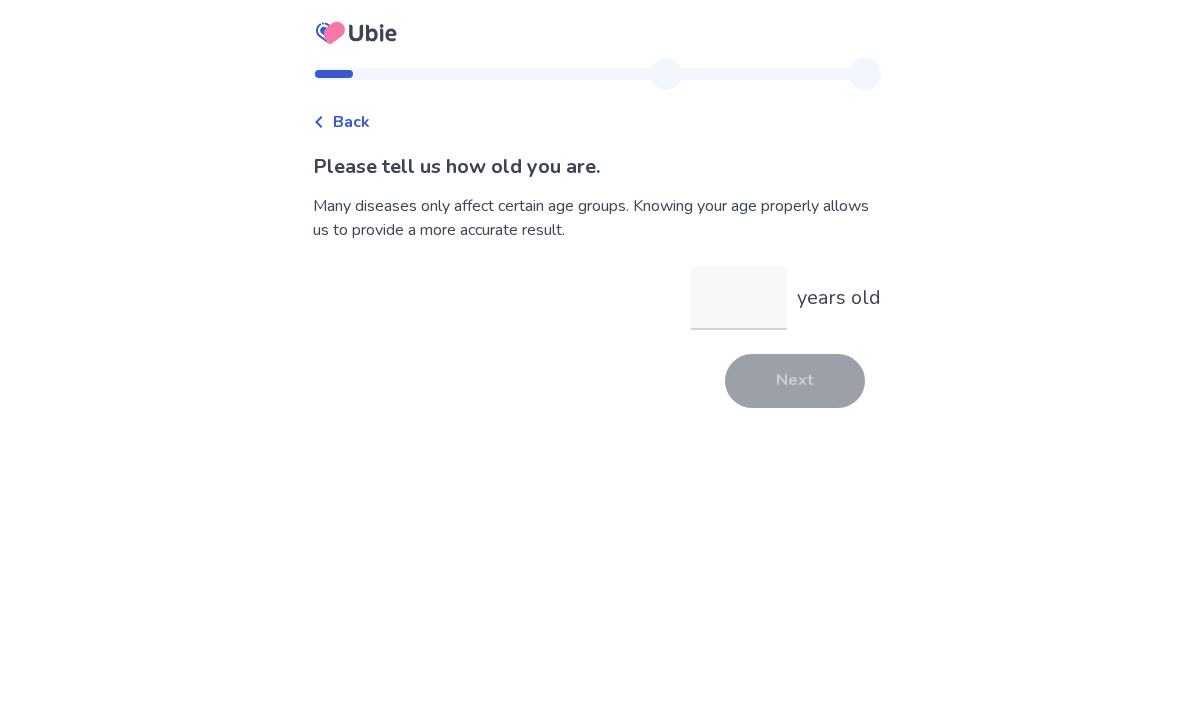 click on "years old" at bounding box center [739, 298] 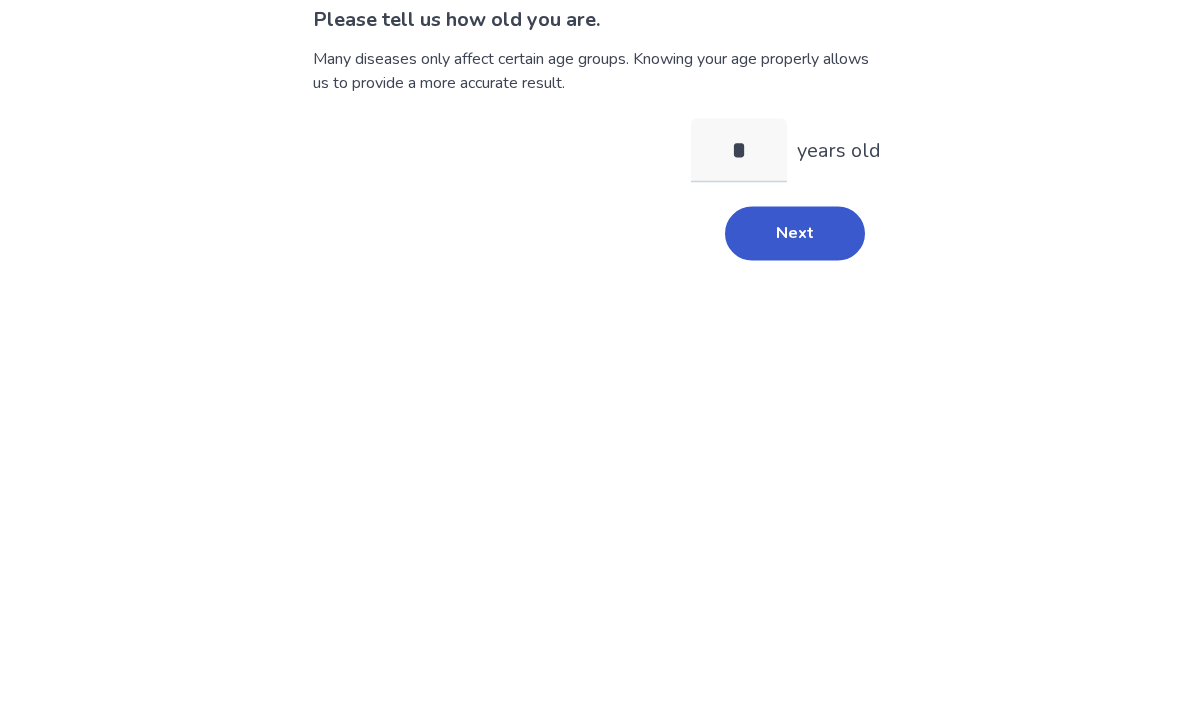 type on "**" 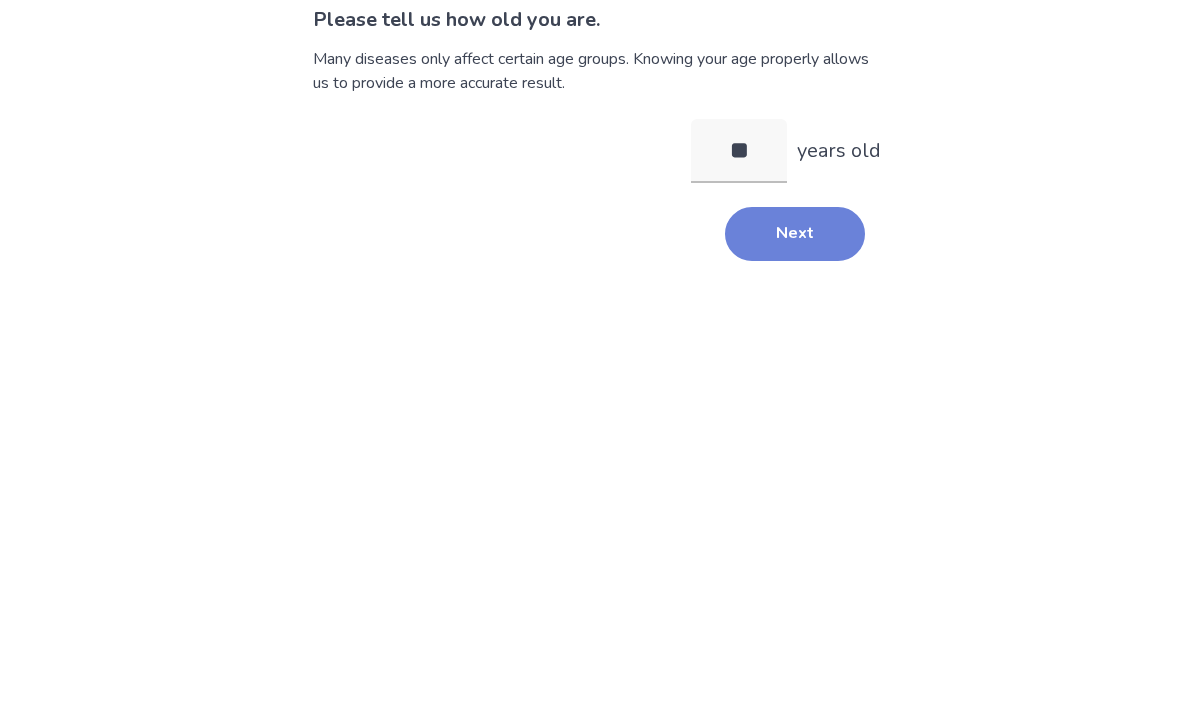 click on "Next" at bounding box center [795, 381] 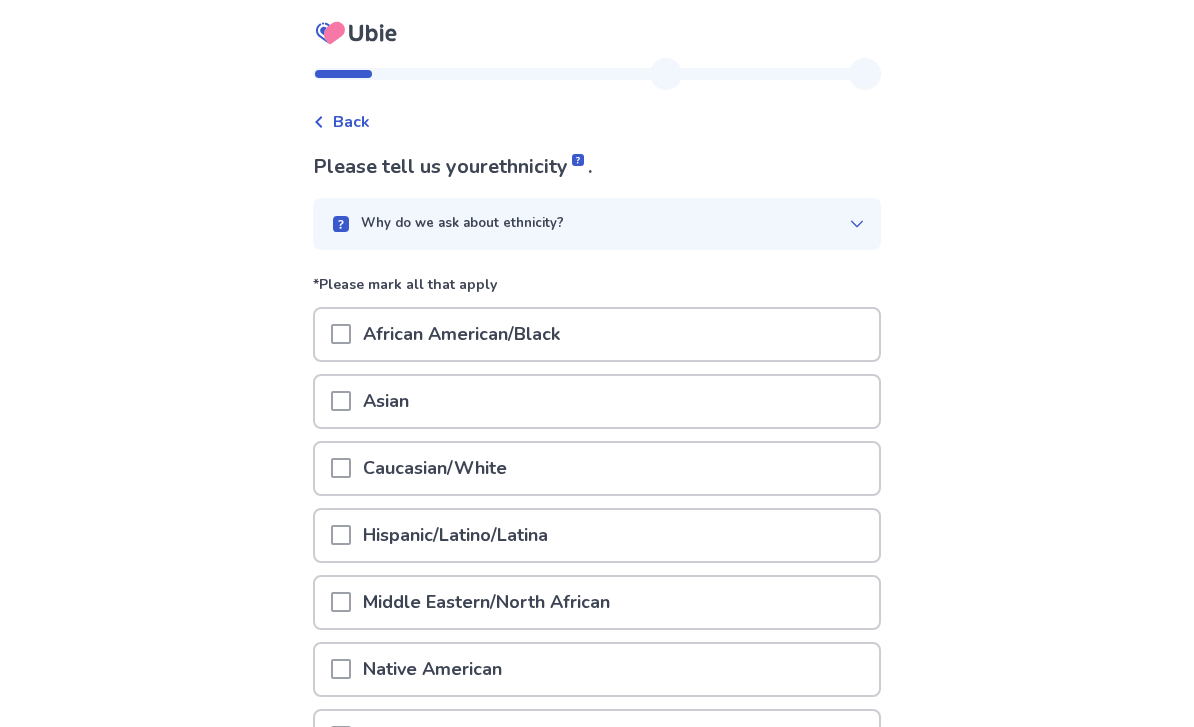 click at bounding box center (341, 468) 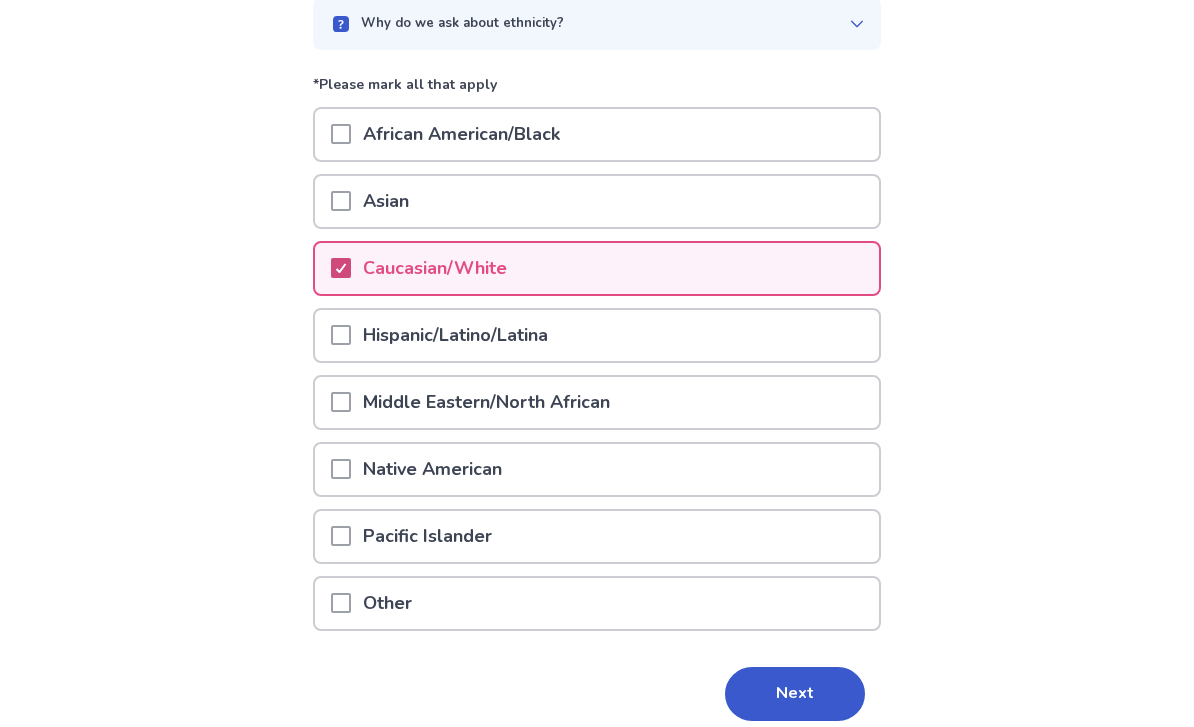 scroll, scrollTop: 200, scrollLeft: 0, axis: vertical 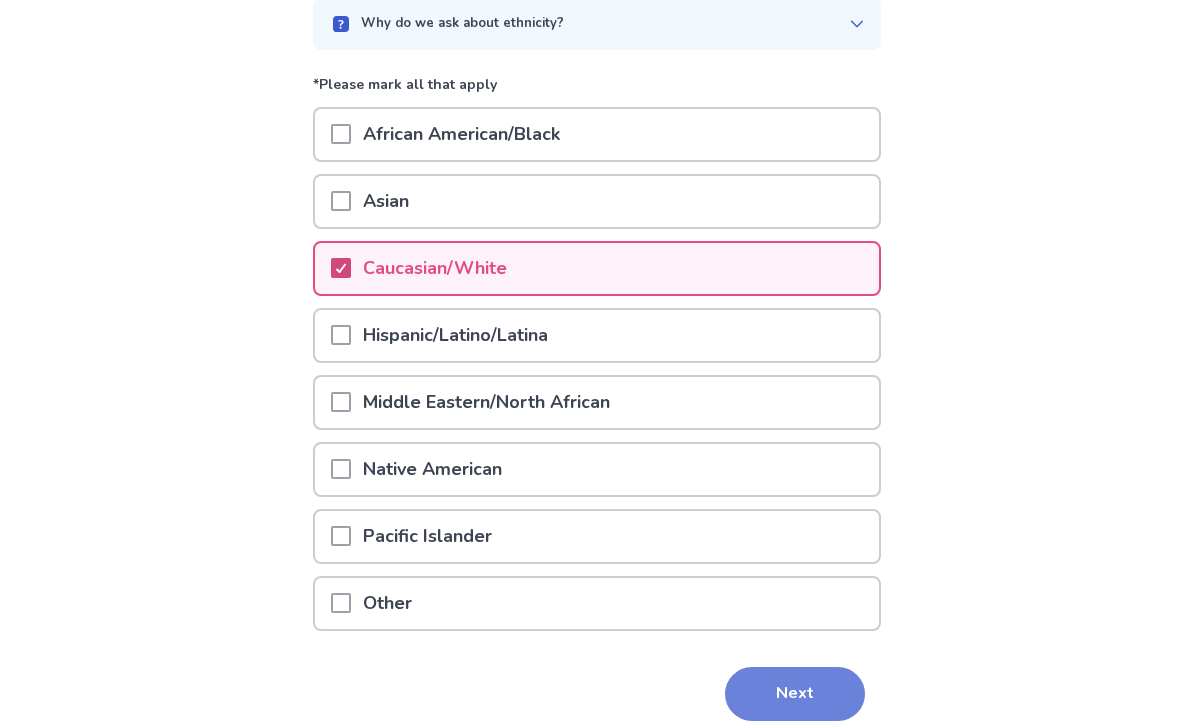 click on "Next" at bounding box center (795, 694) 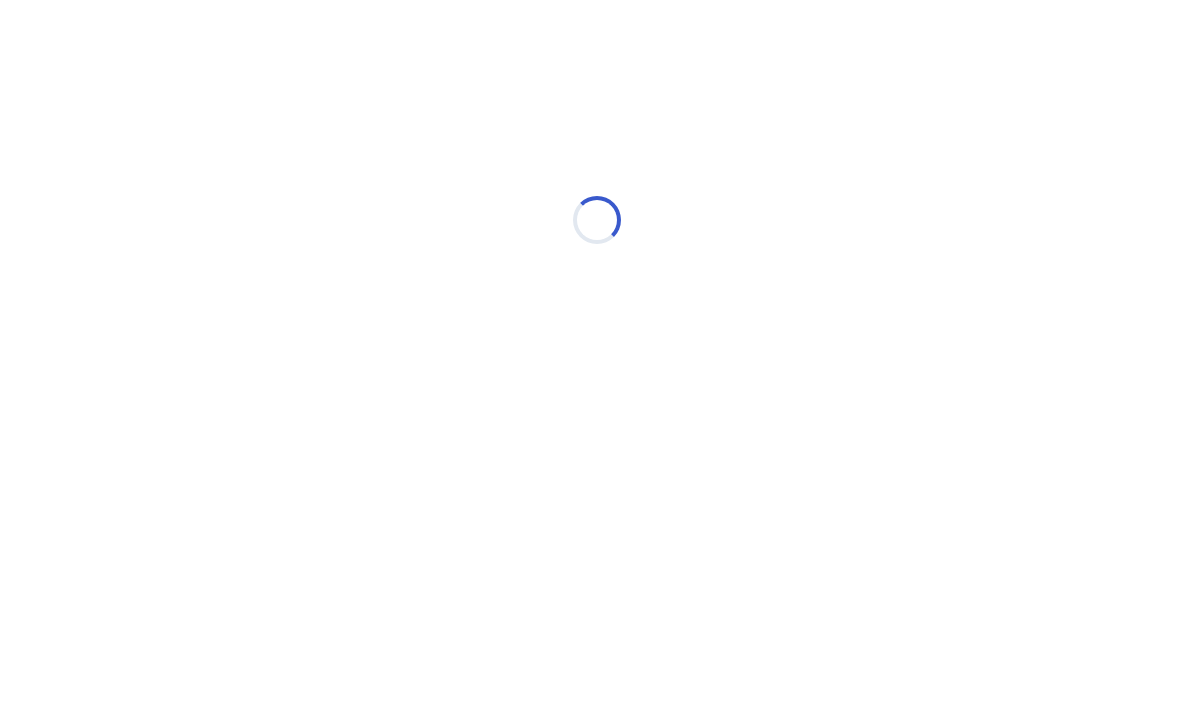scroll, scrollTop: 0, scrollLeft: 0, axis: both 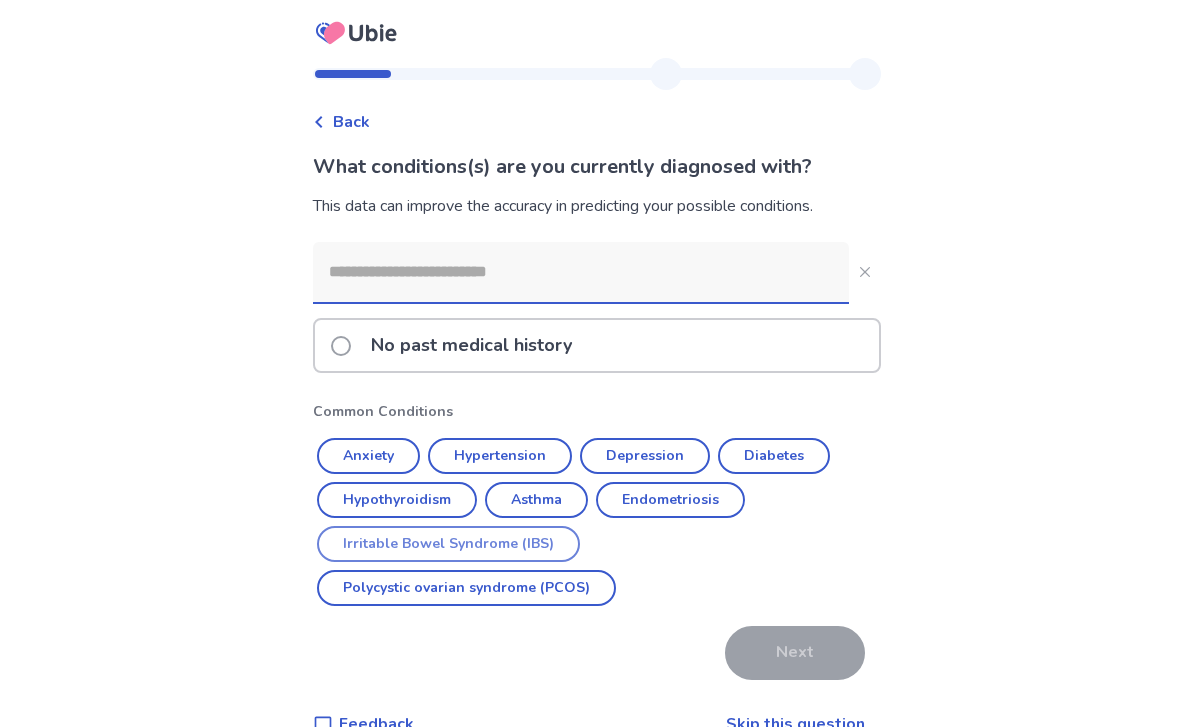 click on "Irritable Bowel Syndrome (IBS)" at bounding box center [448, 544] 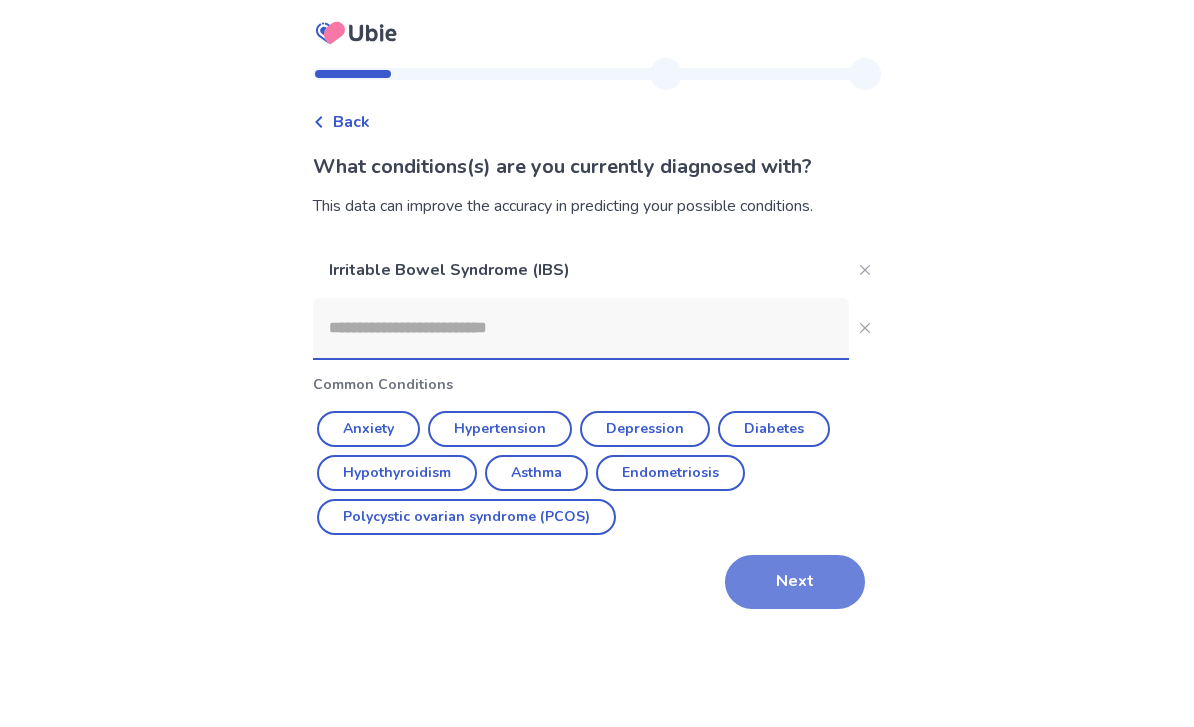 click on "Next" at bounding box center (795, 582) 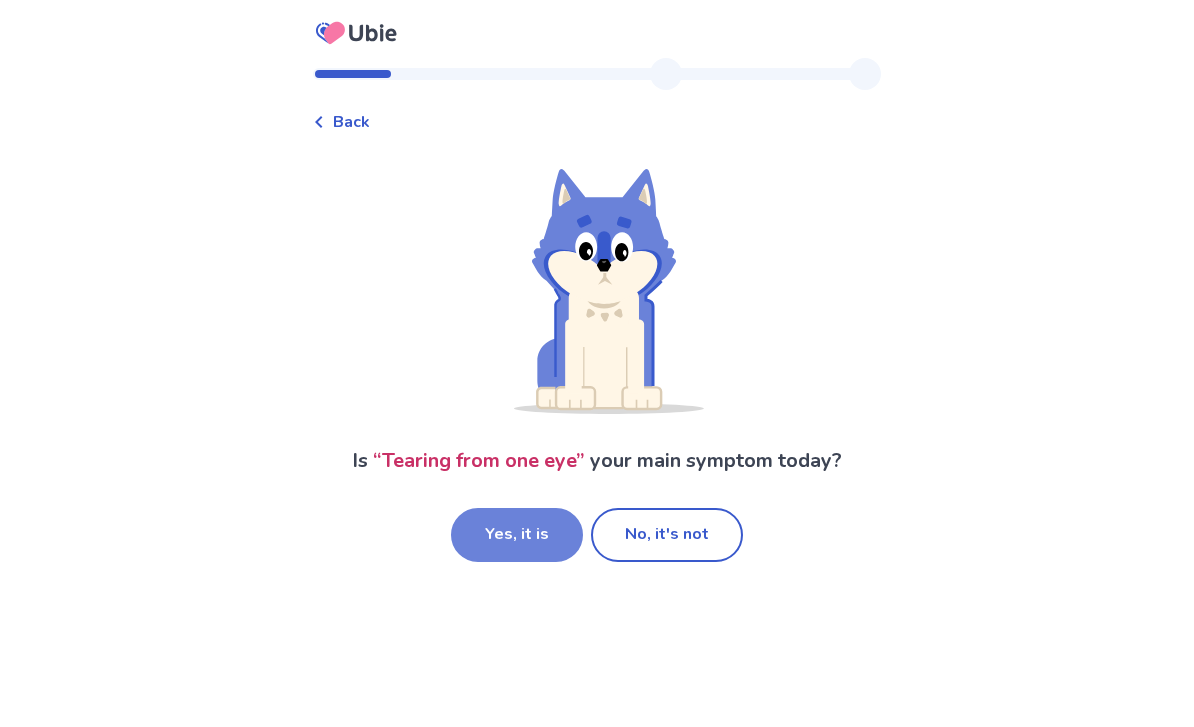 click on "Yes, it is" at bounding box center (517, 535) 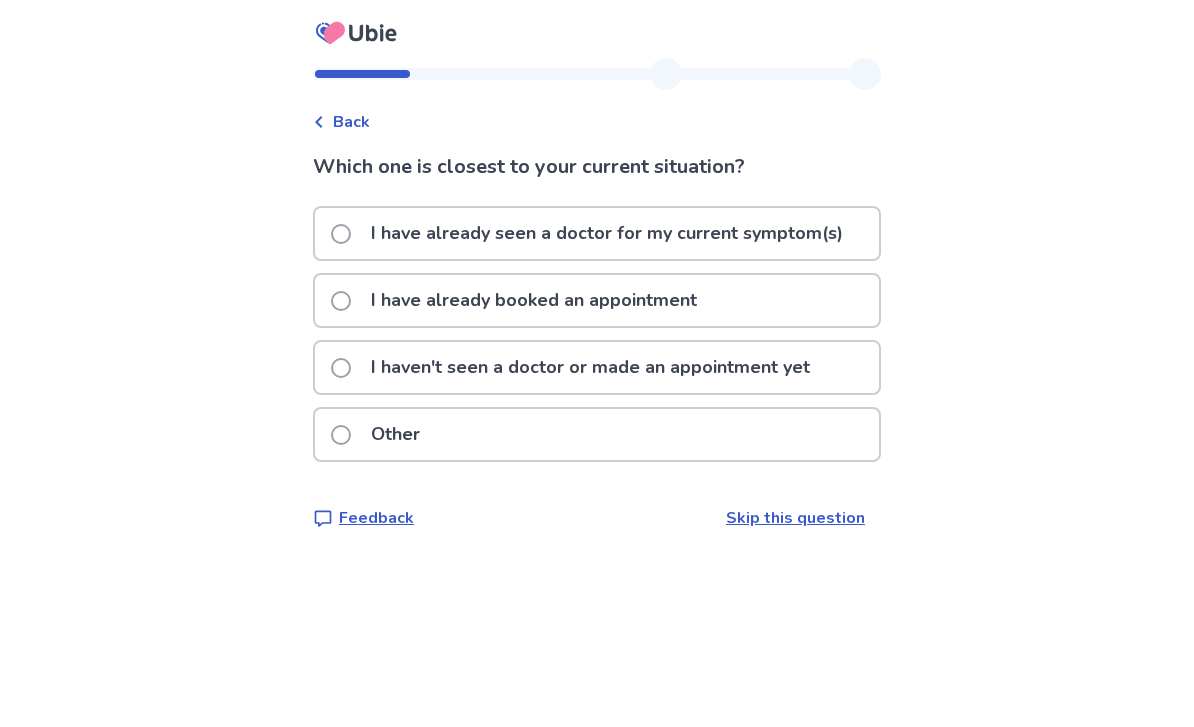 click on "I haven't seen a doctor or made an appointment yet" at bounding box center [590, 367] 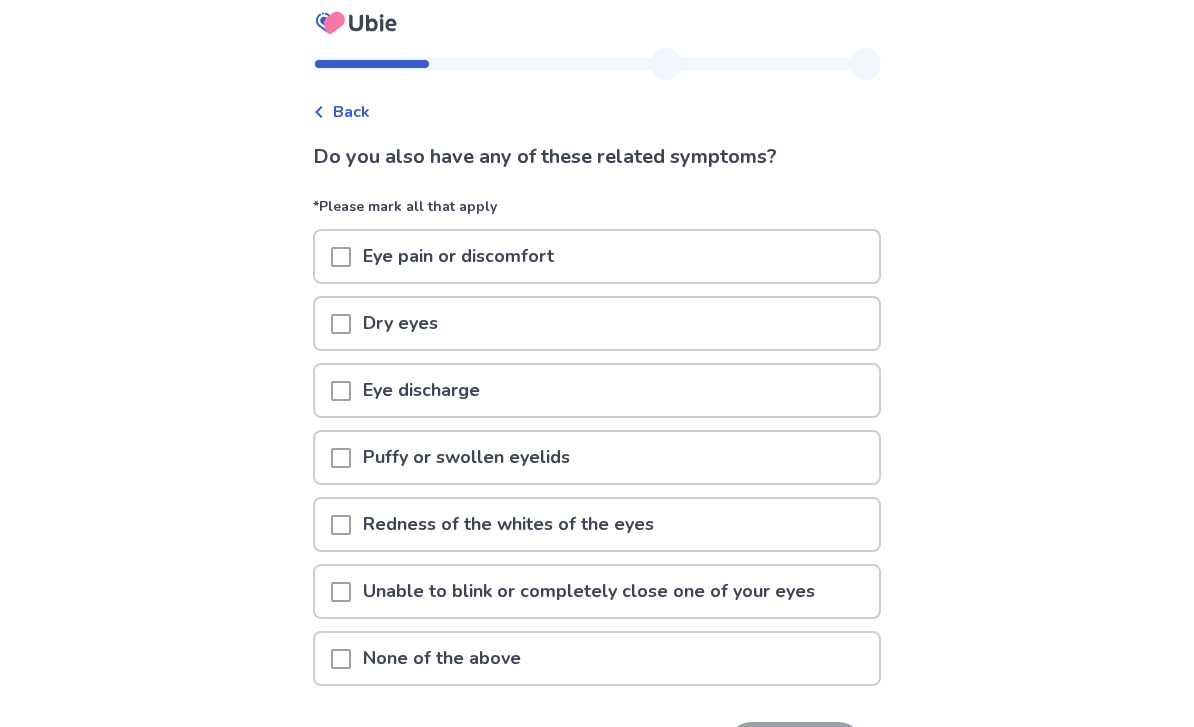 scroll, scrollTop: 10, scrollLeft: 0, axis: vertical 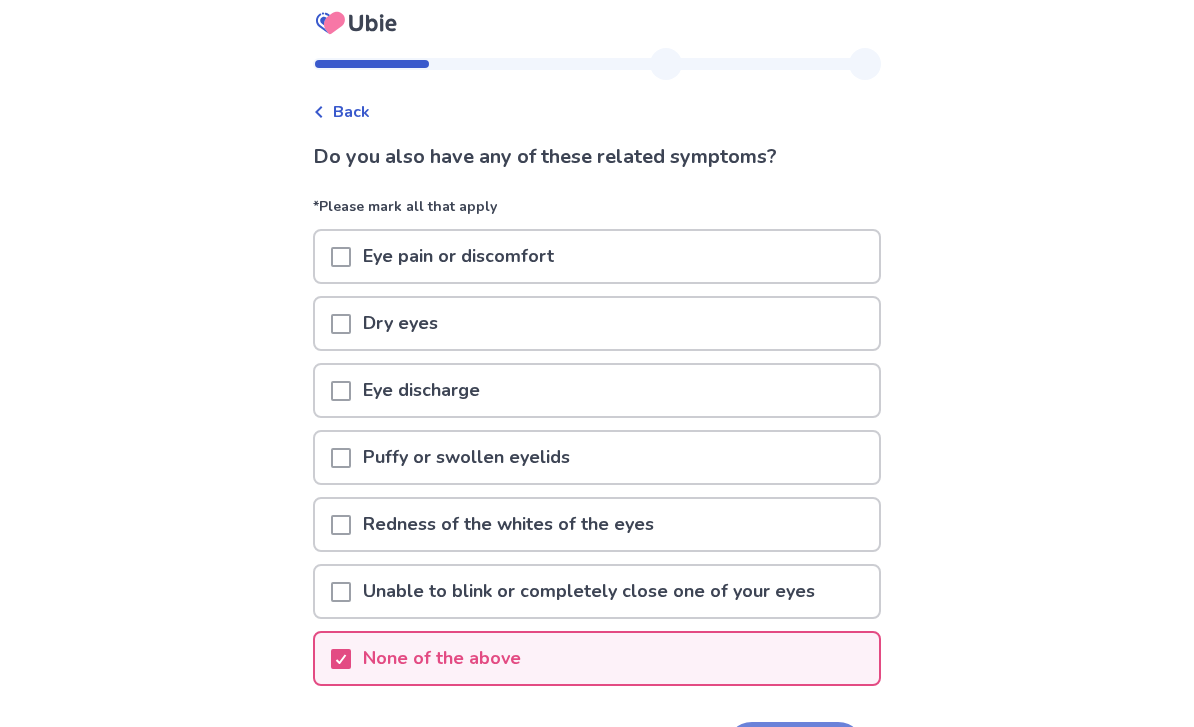 click on "Next" at bounding box center (795, 749) 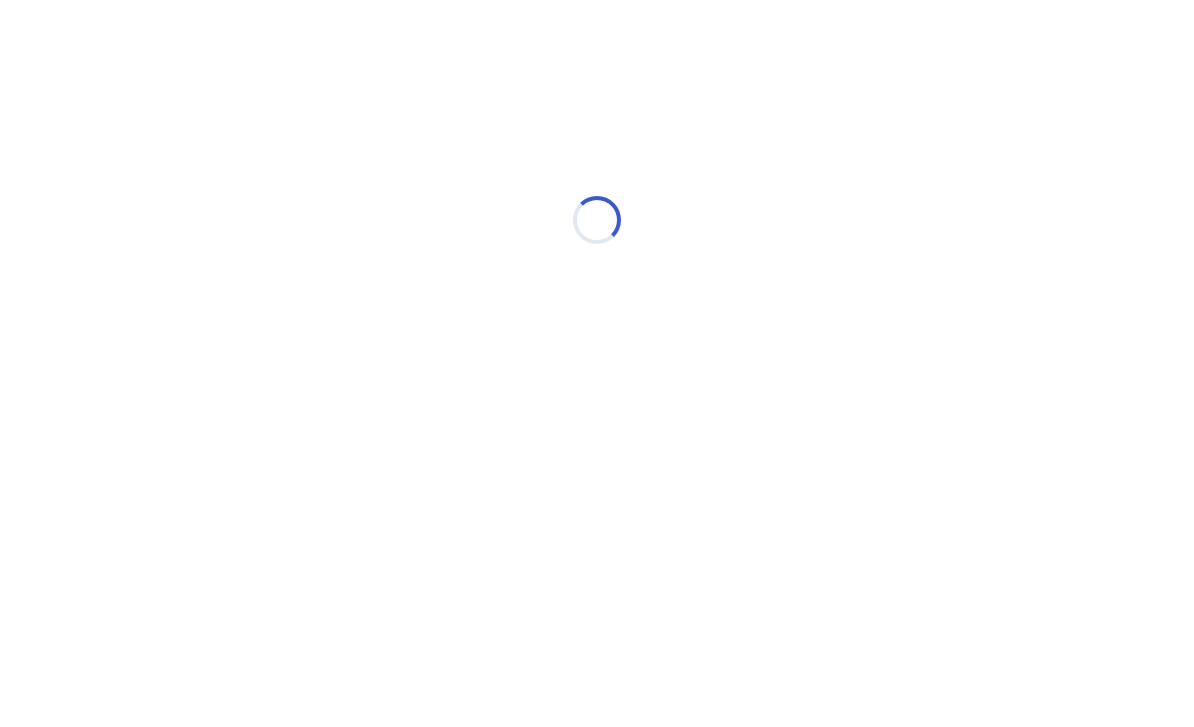 scroll, scrollTop: 0, scrollLeft: 0, axis: both 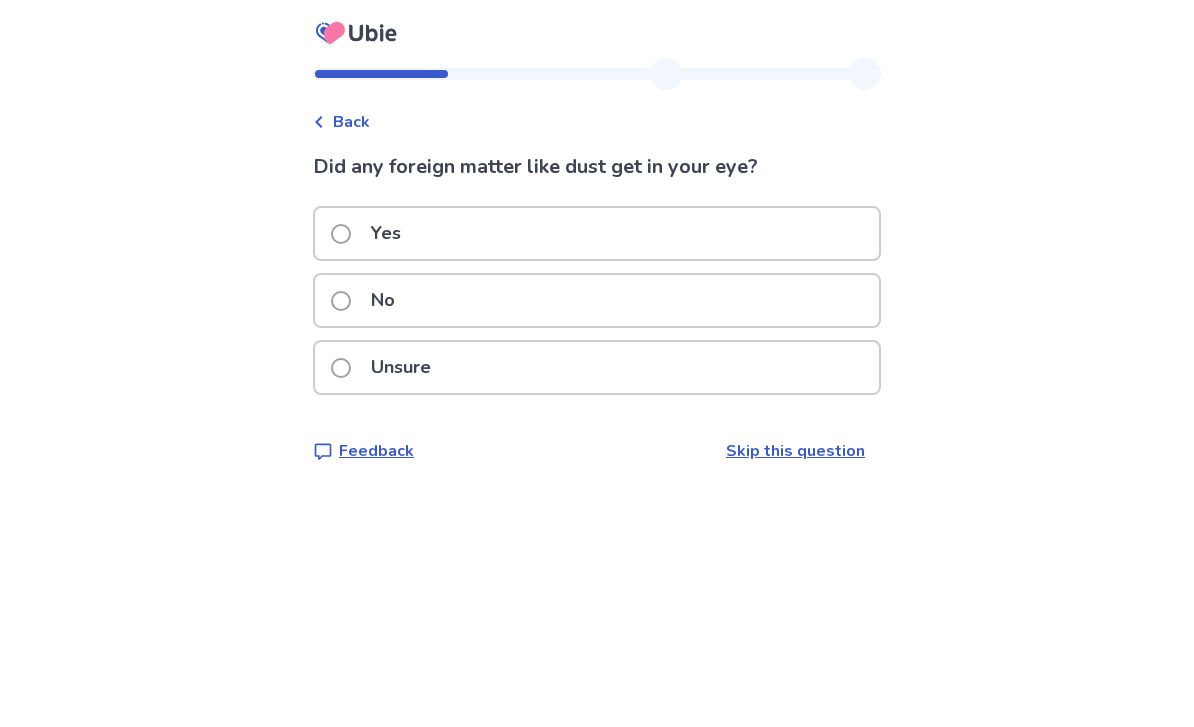 click at bounding box center [341, 301] 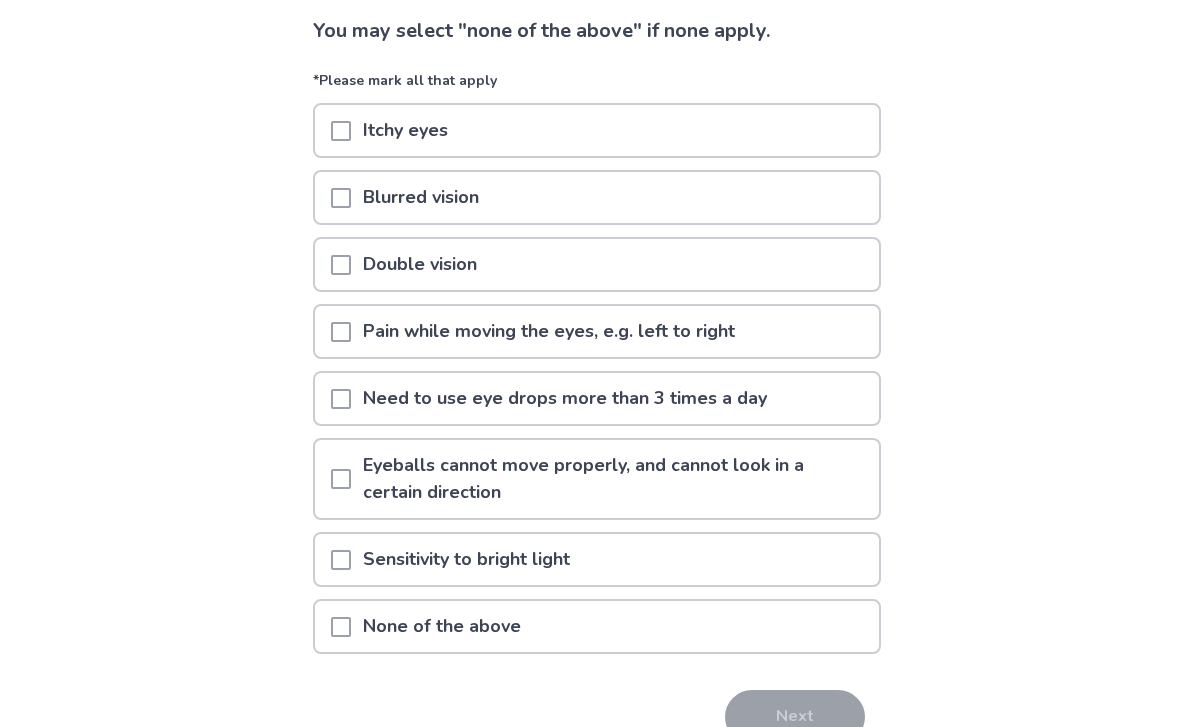 click on "None of the above" 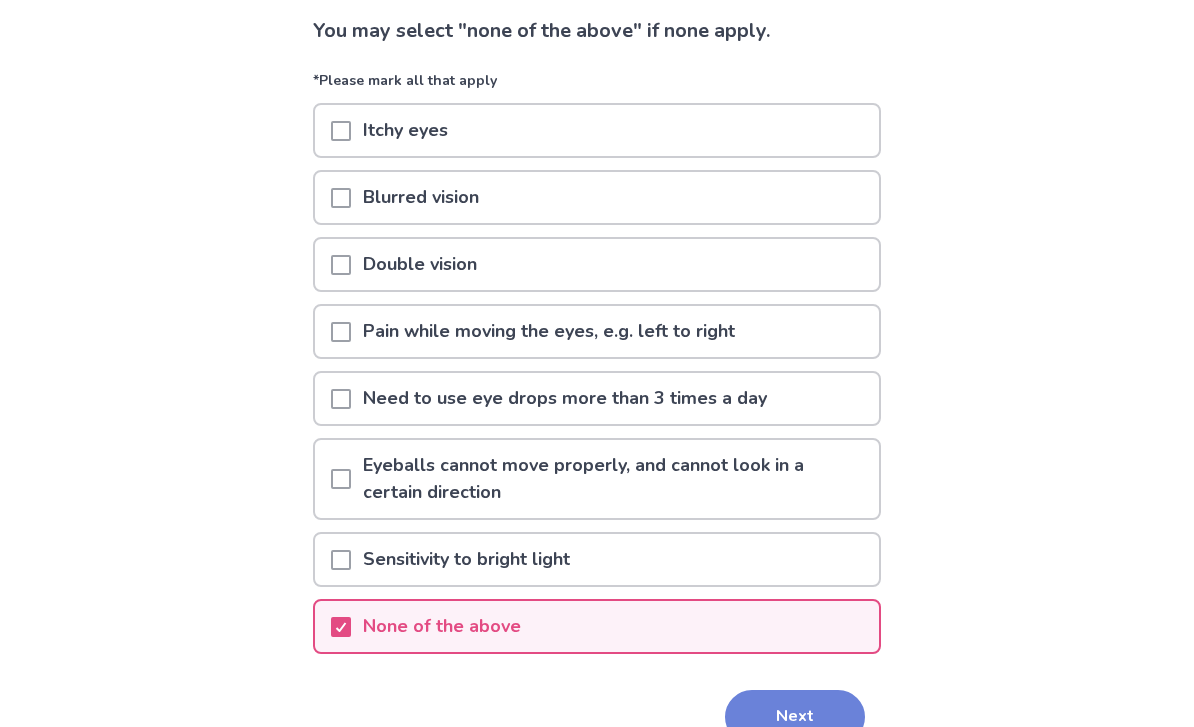 click on "Next" 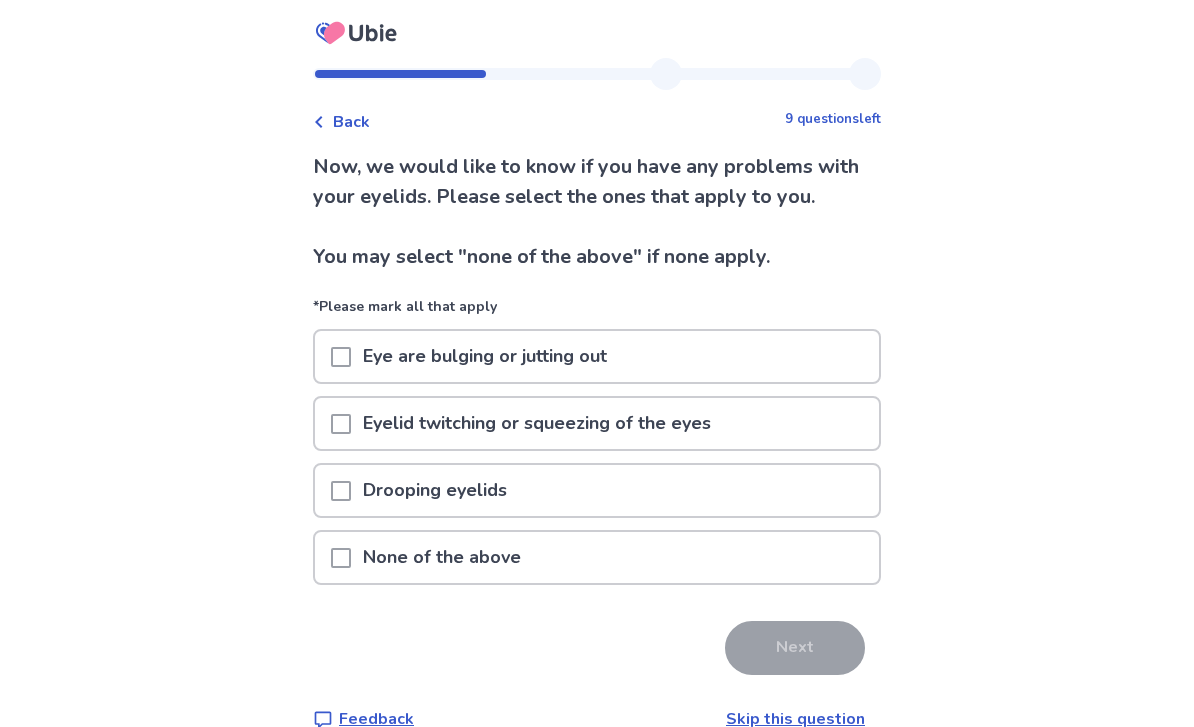 click on "None of the above" 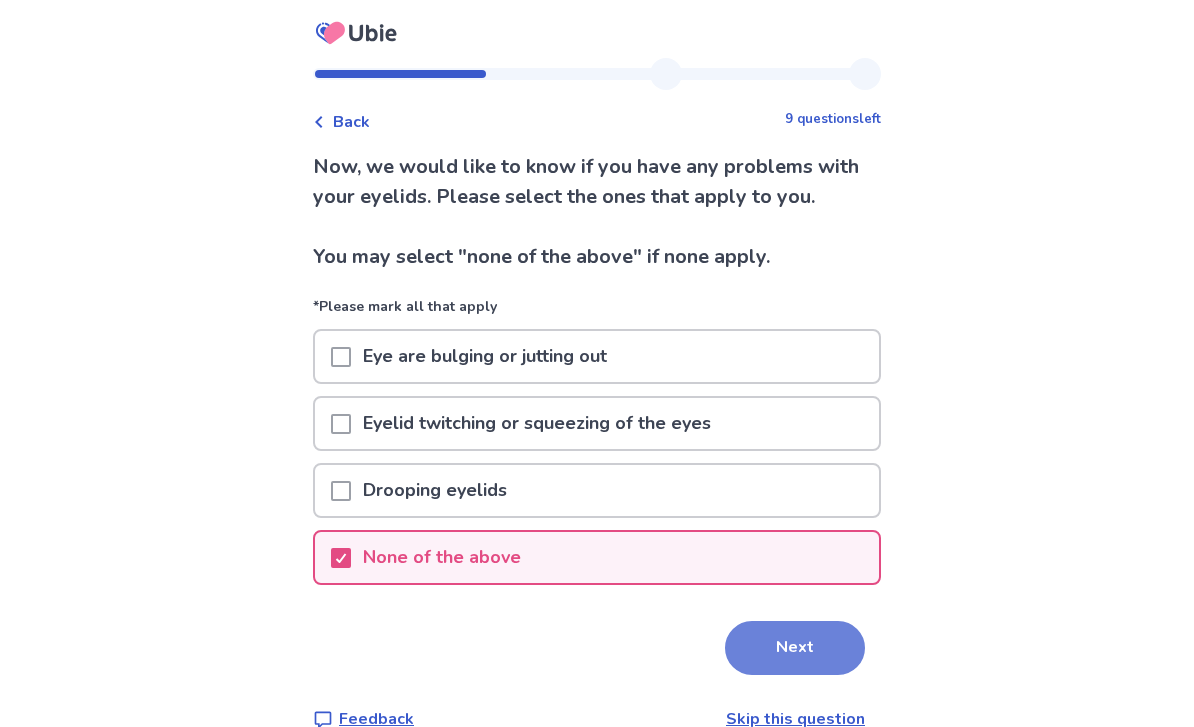 click on "Next" 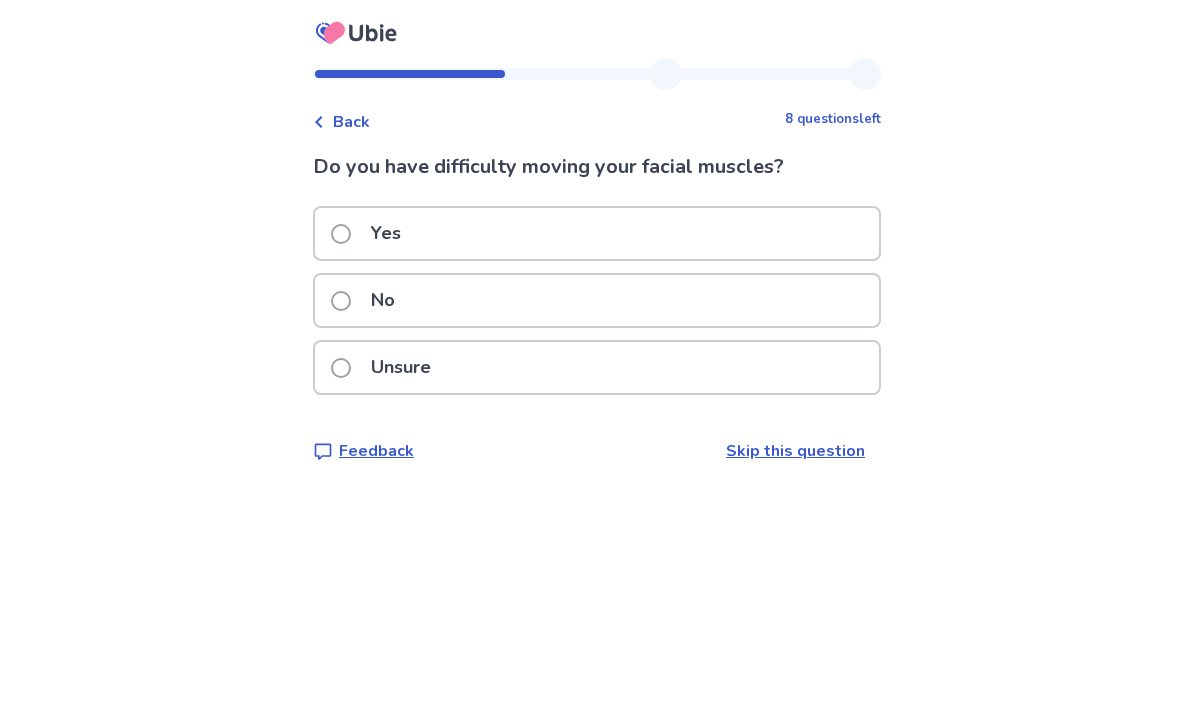 click on "No" at bounding box center [383, 300] 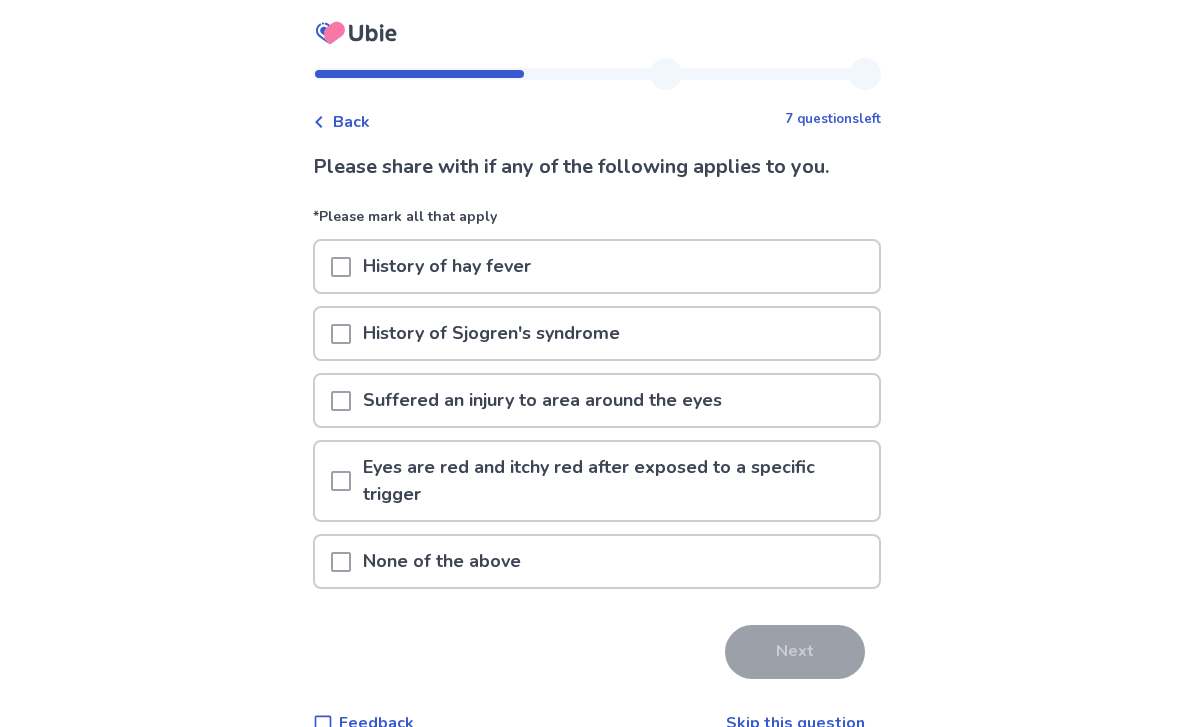 click at bounding box center (341, 267) 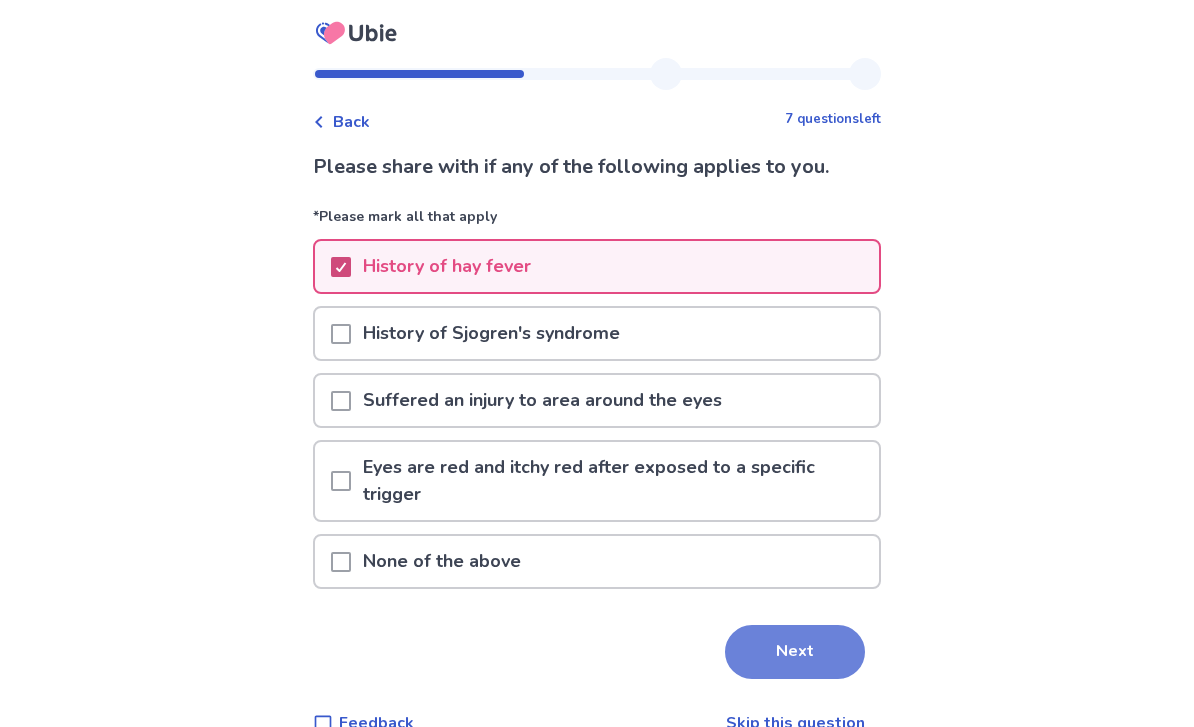 click on "Next" at bounding box center [795, 652] 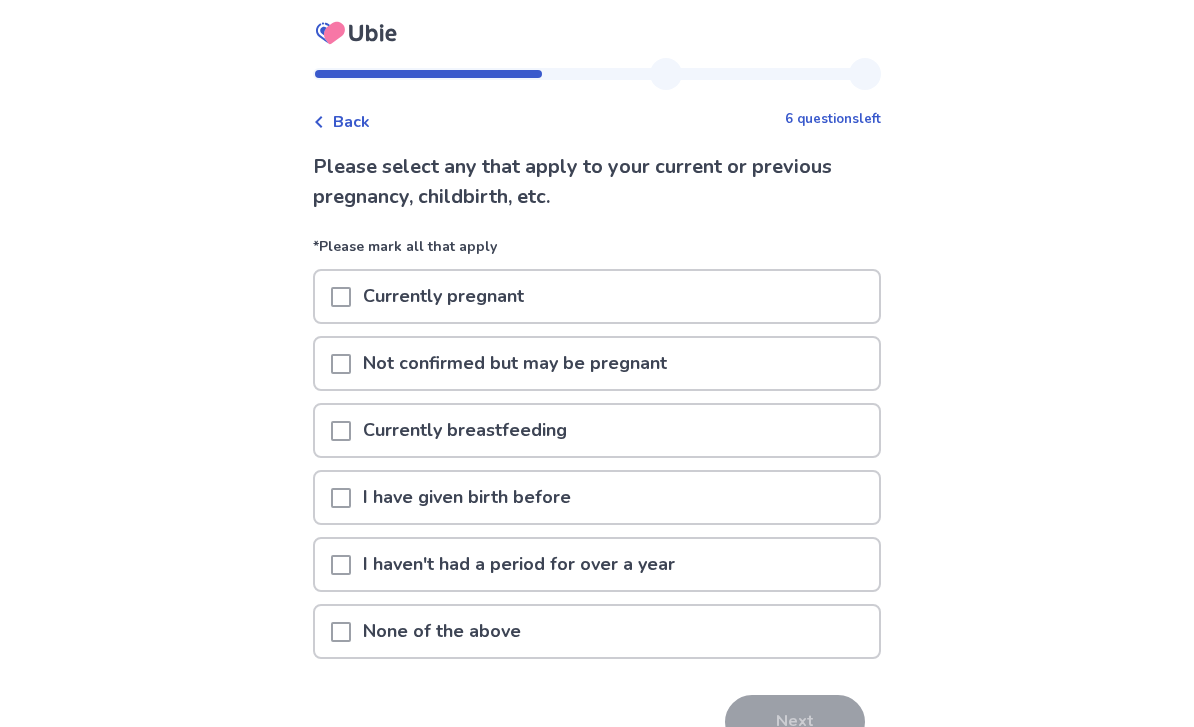 click on "None of the above" at bounding box center (442, 631) 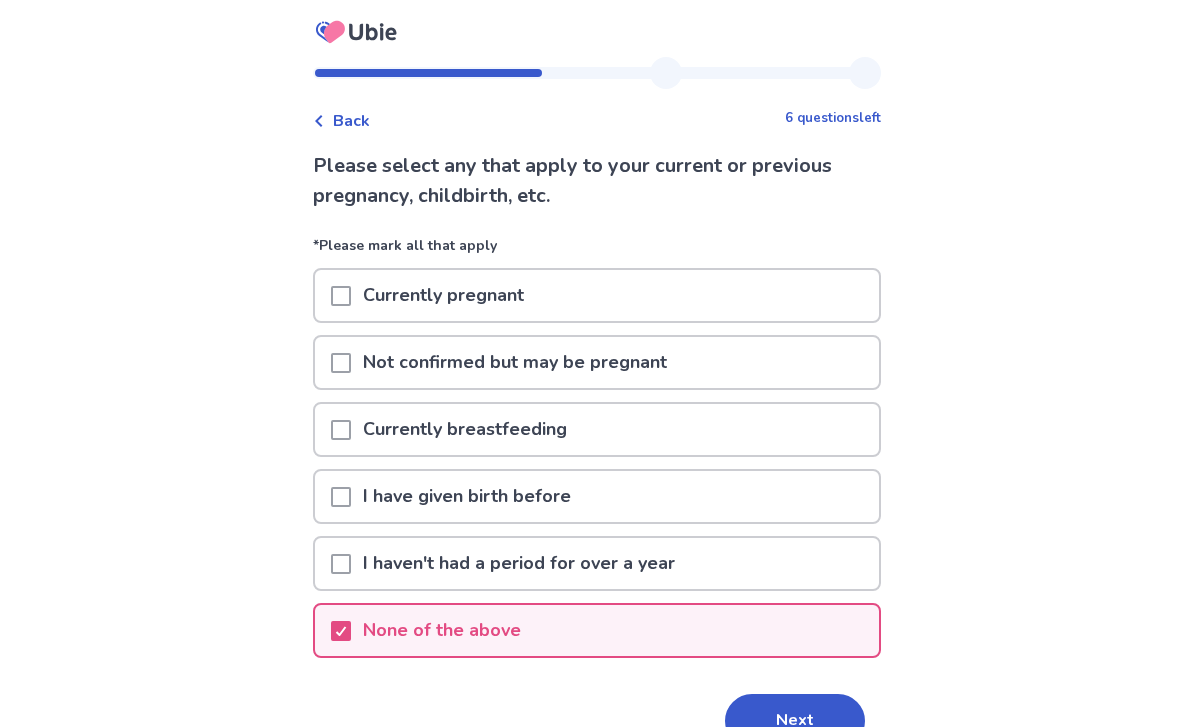 scroll, scrollTop: 0, scrollLeft: 0, axis: both 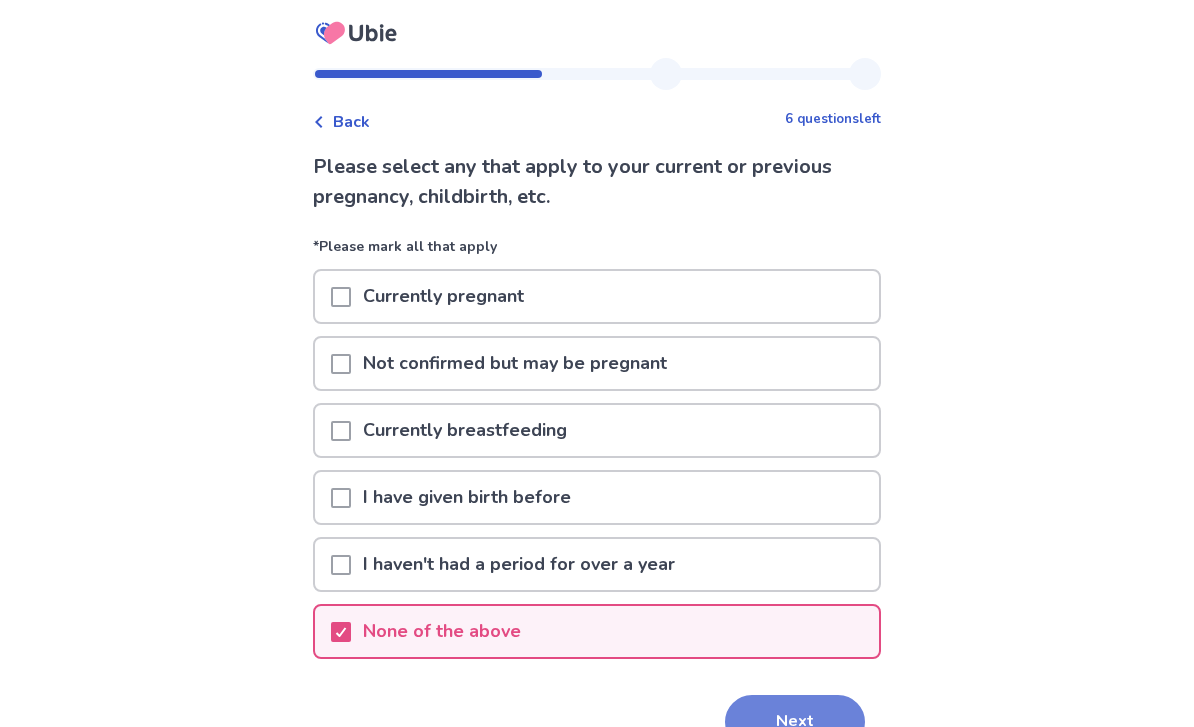 click on "Next" at bounding box center (795, 722) 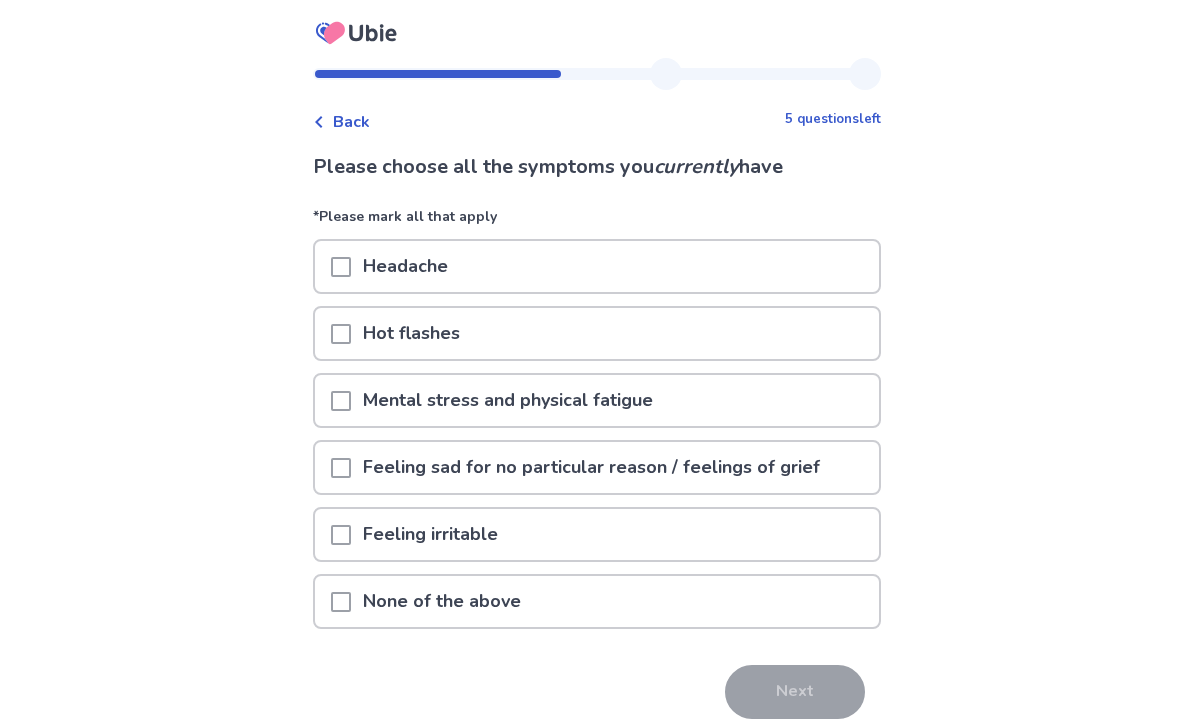 click on "None of the above" at bounding box center (442, 601) 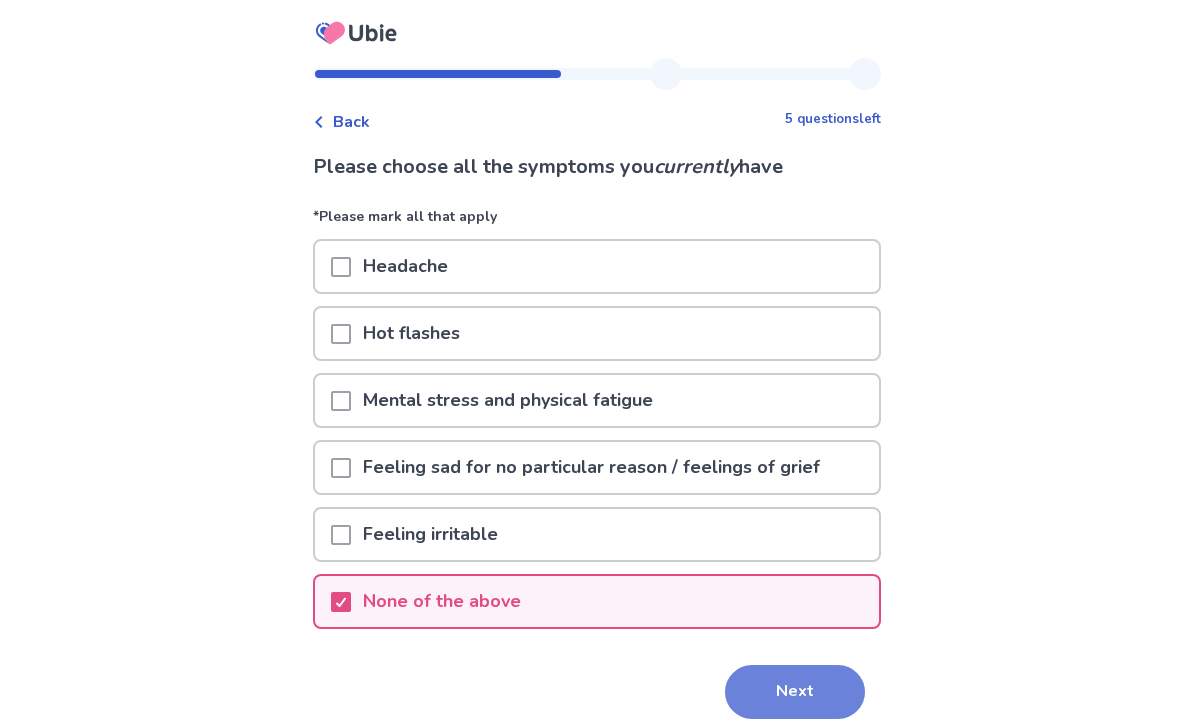 click on "Next" at bounding box center [795, 692] 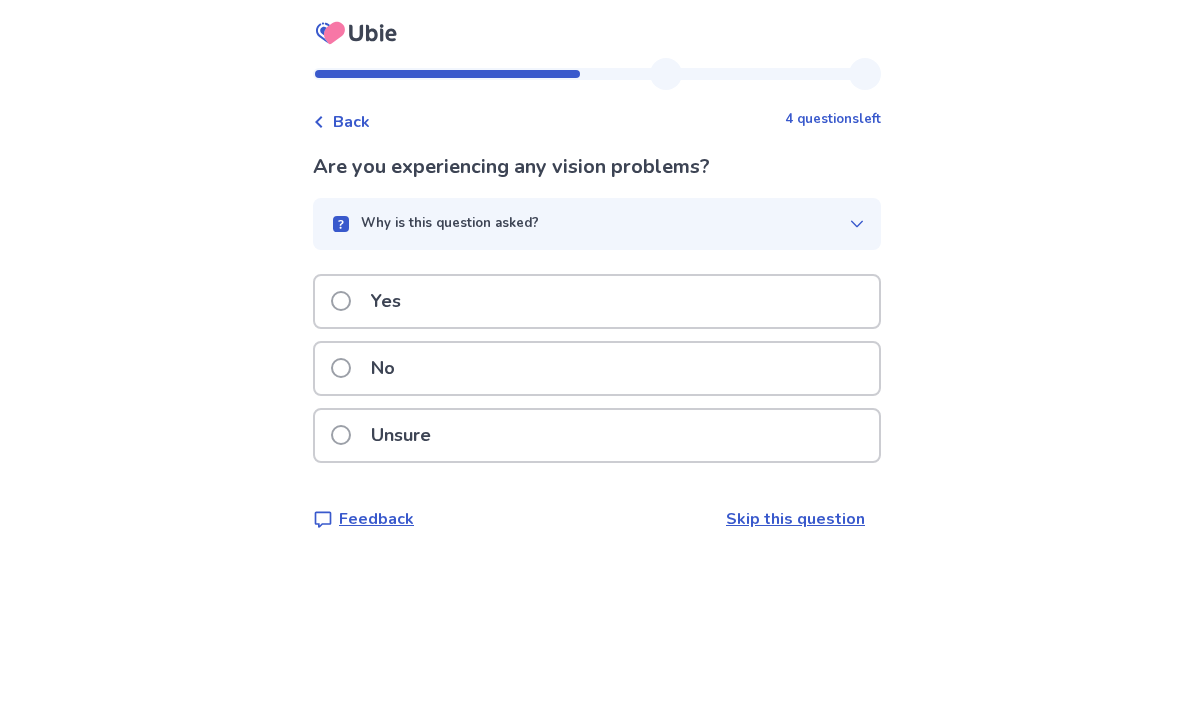click on "No" at bounding box center [383, 368] 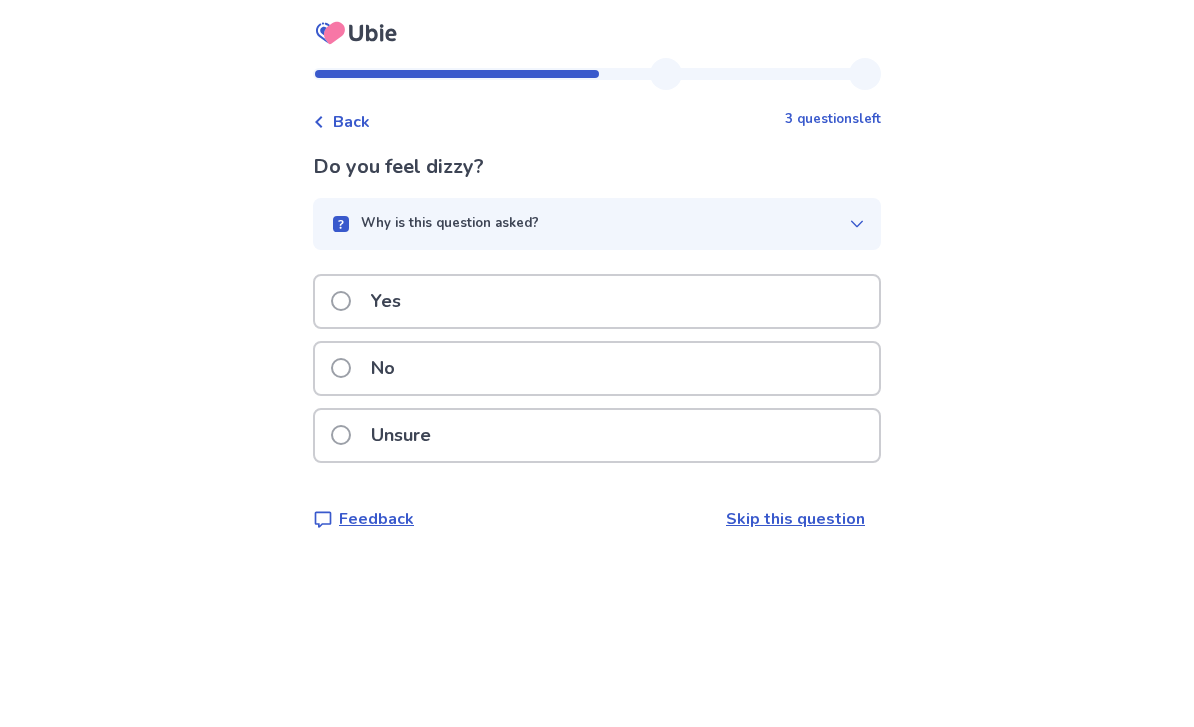 click on "No" at bounding box center [383, 368] 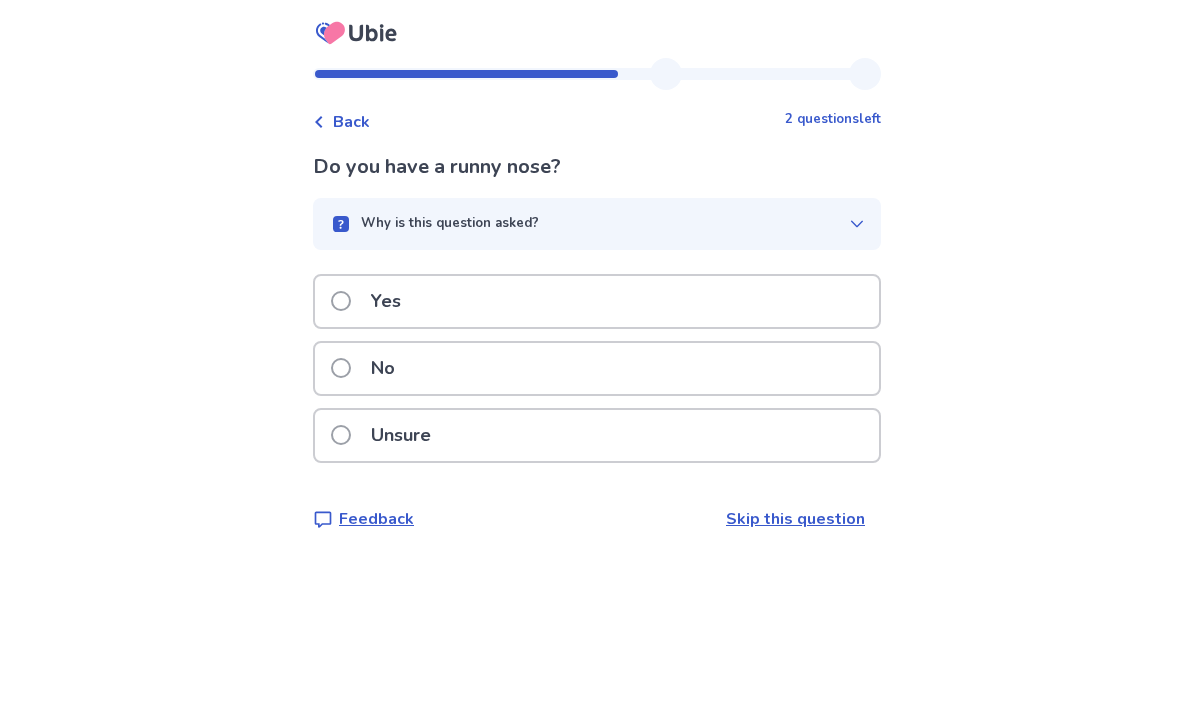 click on "No" at bounding box center (597, 368) 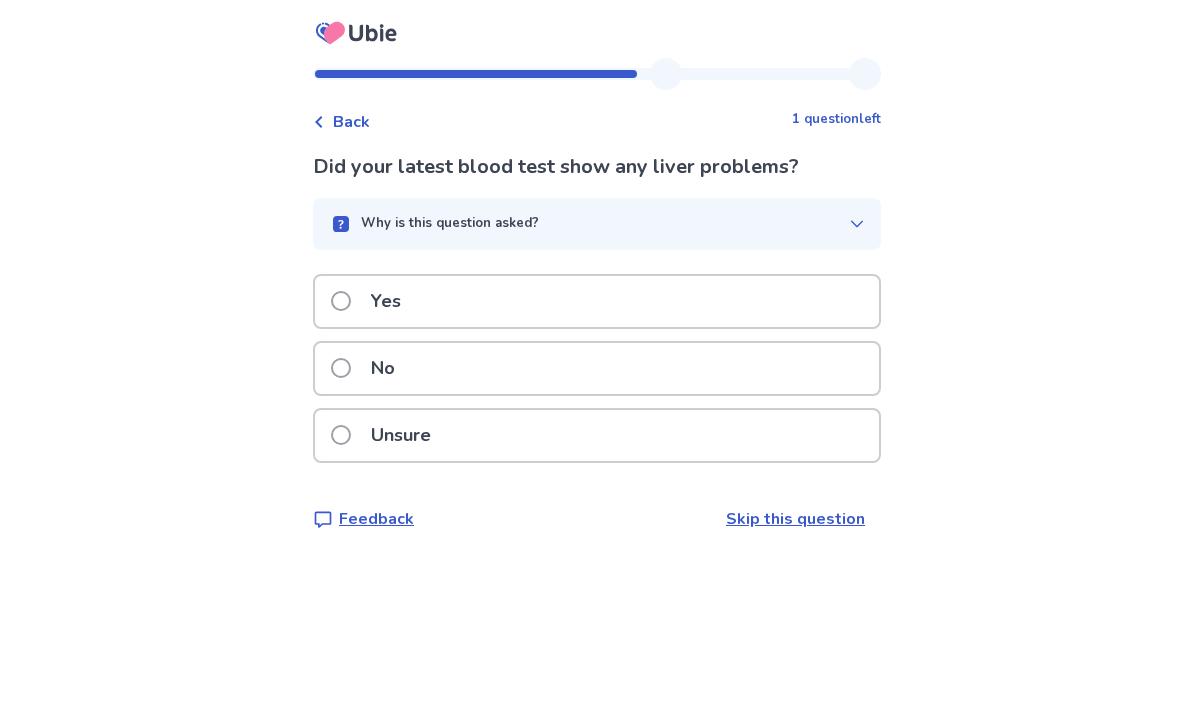 click on "No" at bounding box center (597, 368) 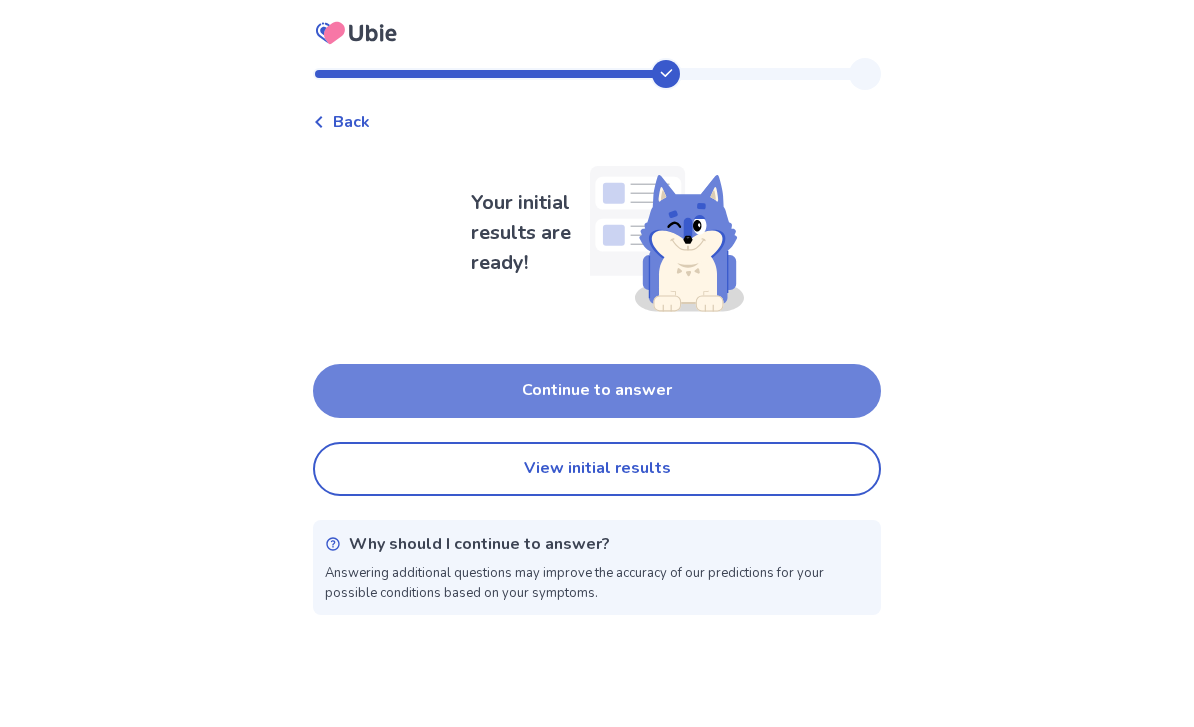 click on "Continue to answer" at bounding box center [597, 391] 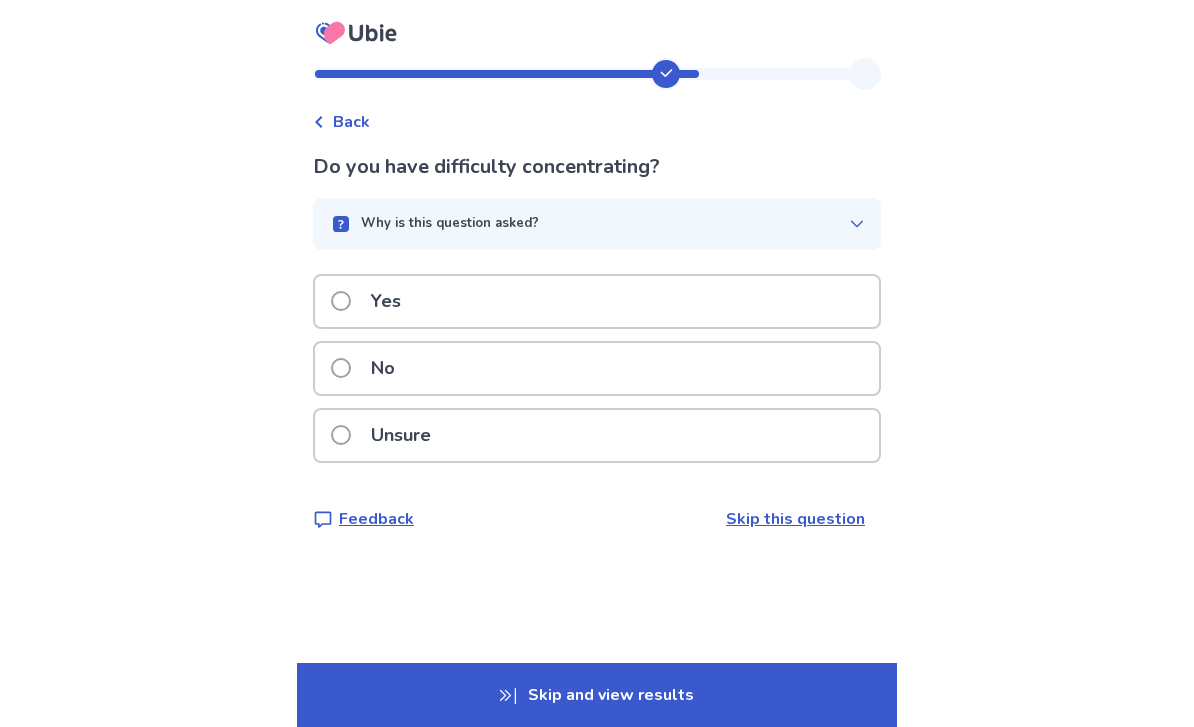 click on "No" at bounding box center (383, 368) 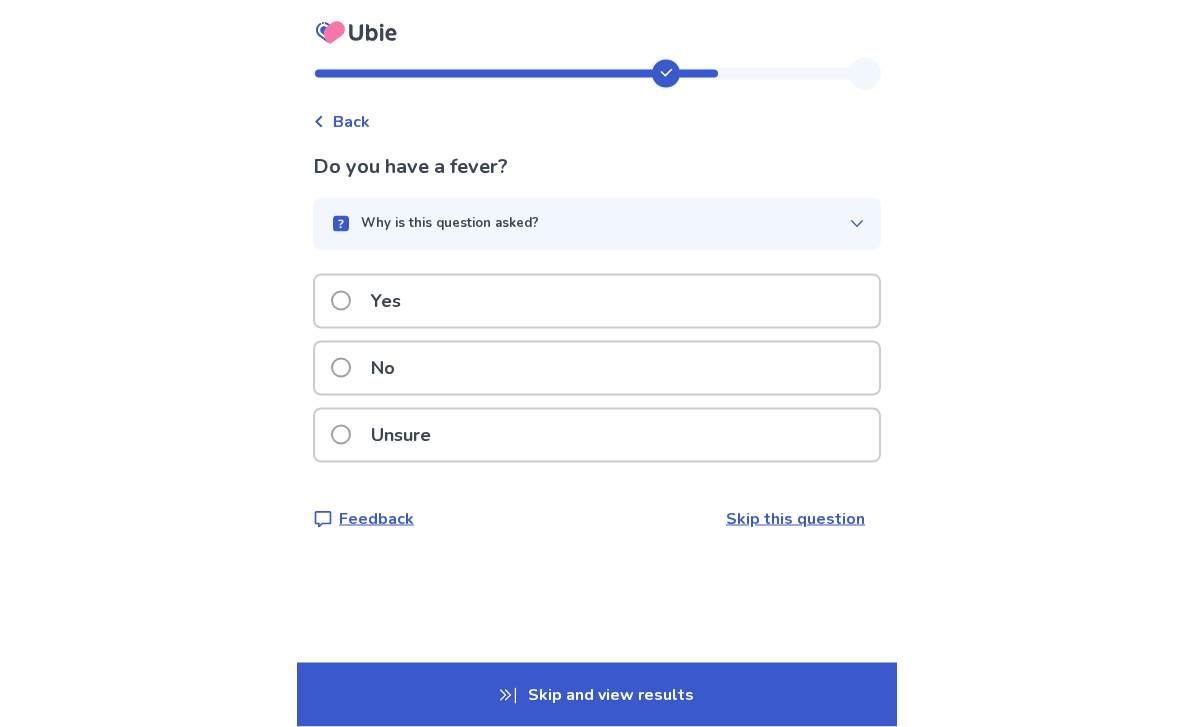 scroll, scrollTop: 64, scrollLeft: 0, axis: vertical 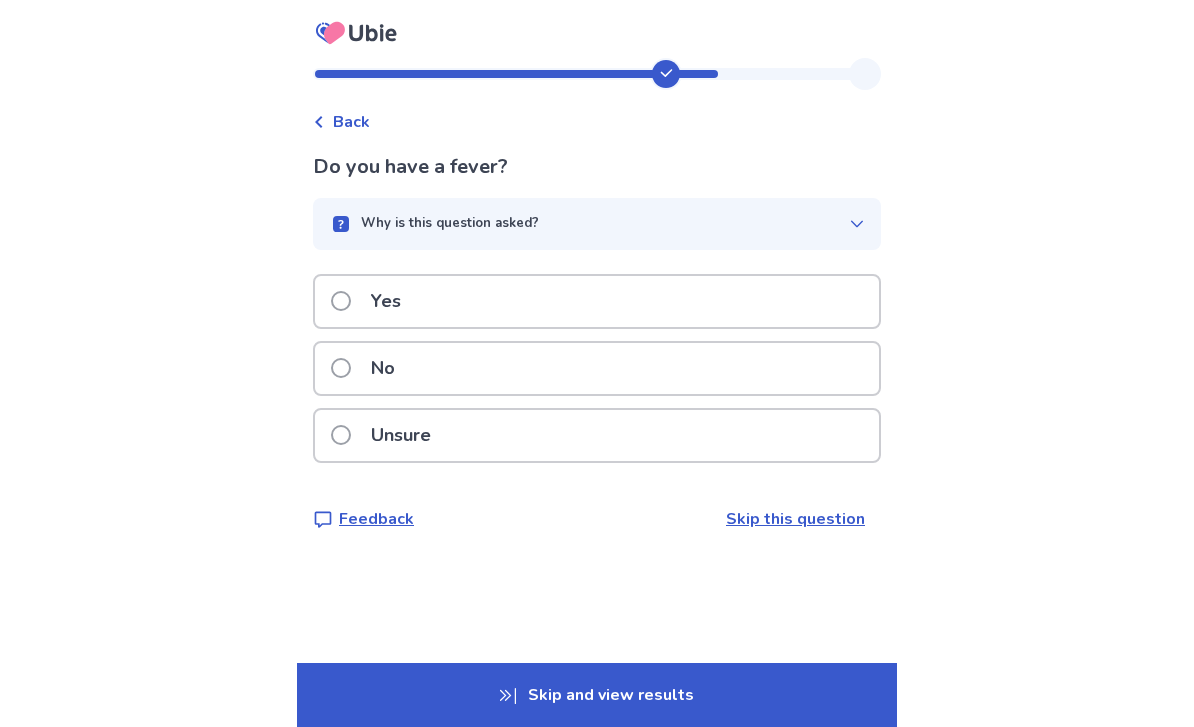 click on "No" at bounding box center (383, 368) 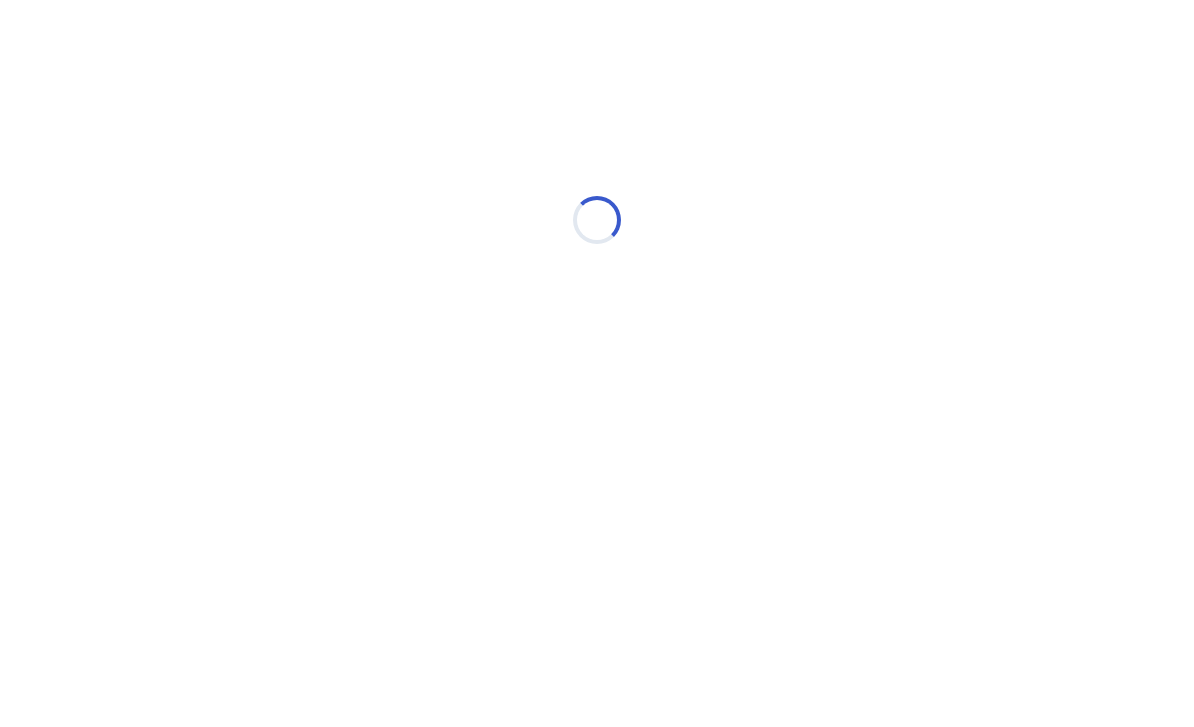 scroll, scrollTop: 0, scrollLeft: 0, axis: both 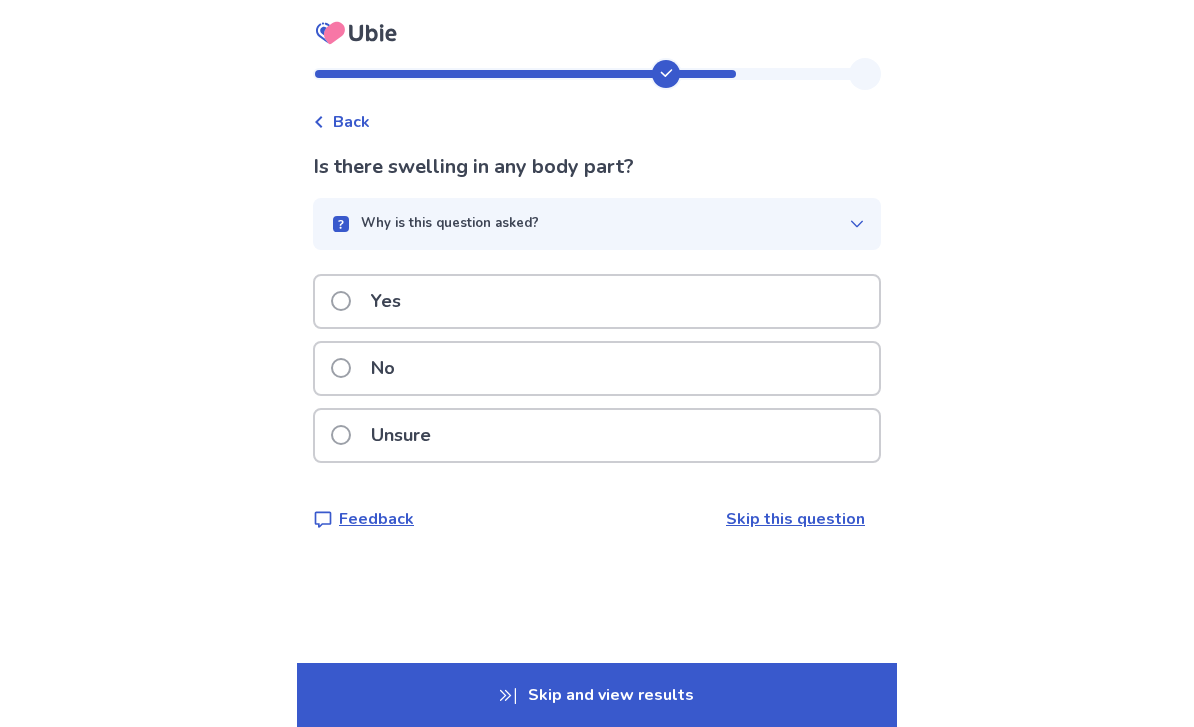 click on "No" at bounding box center (383, 368) 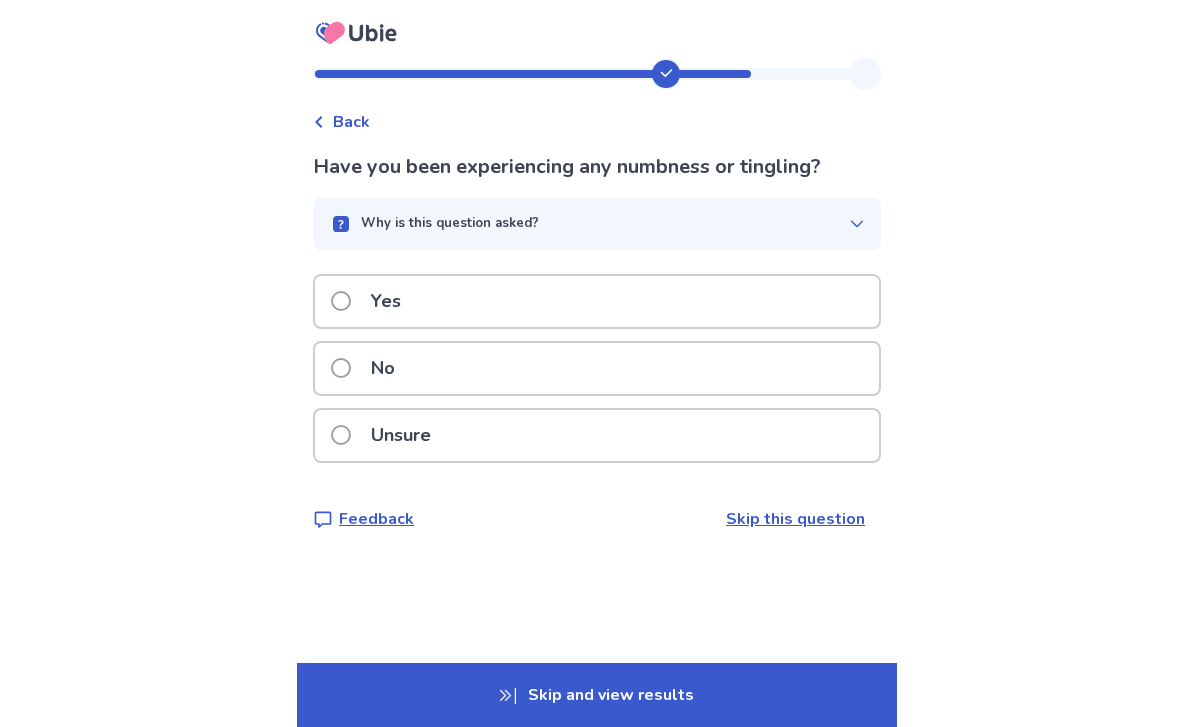 click on "No" at bounding box center [383, 368] 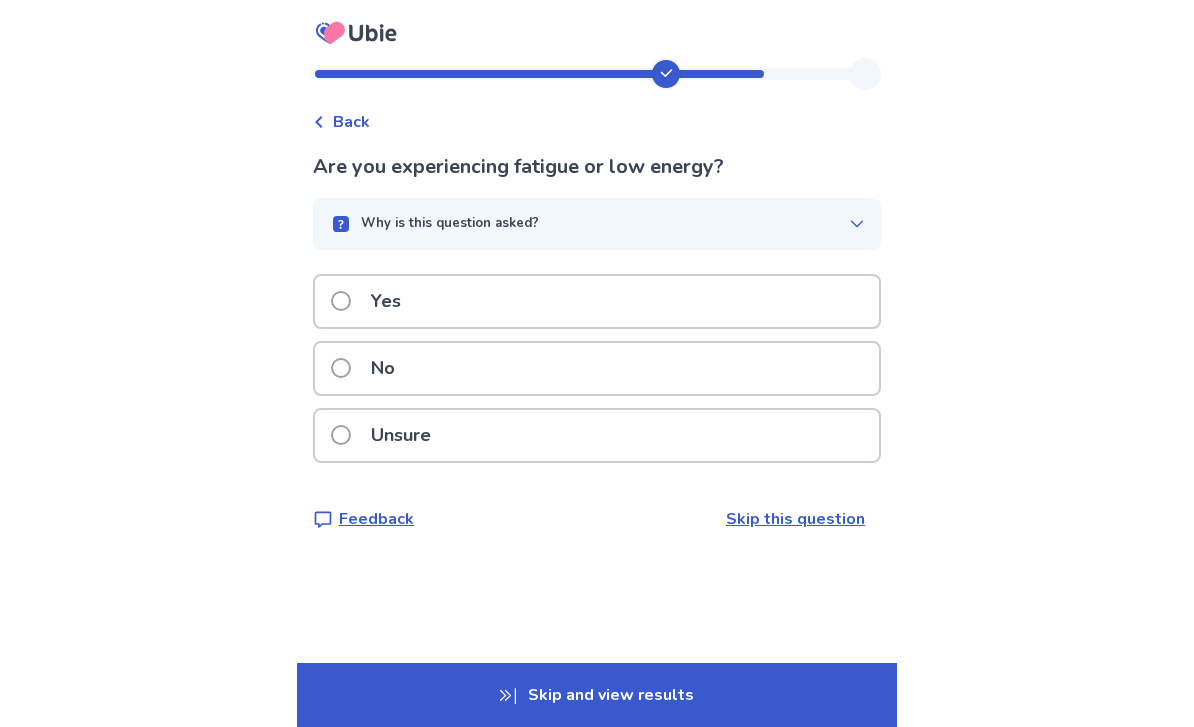 click on "No" at bounding box center (383, 368) 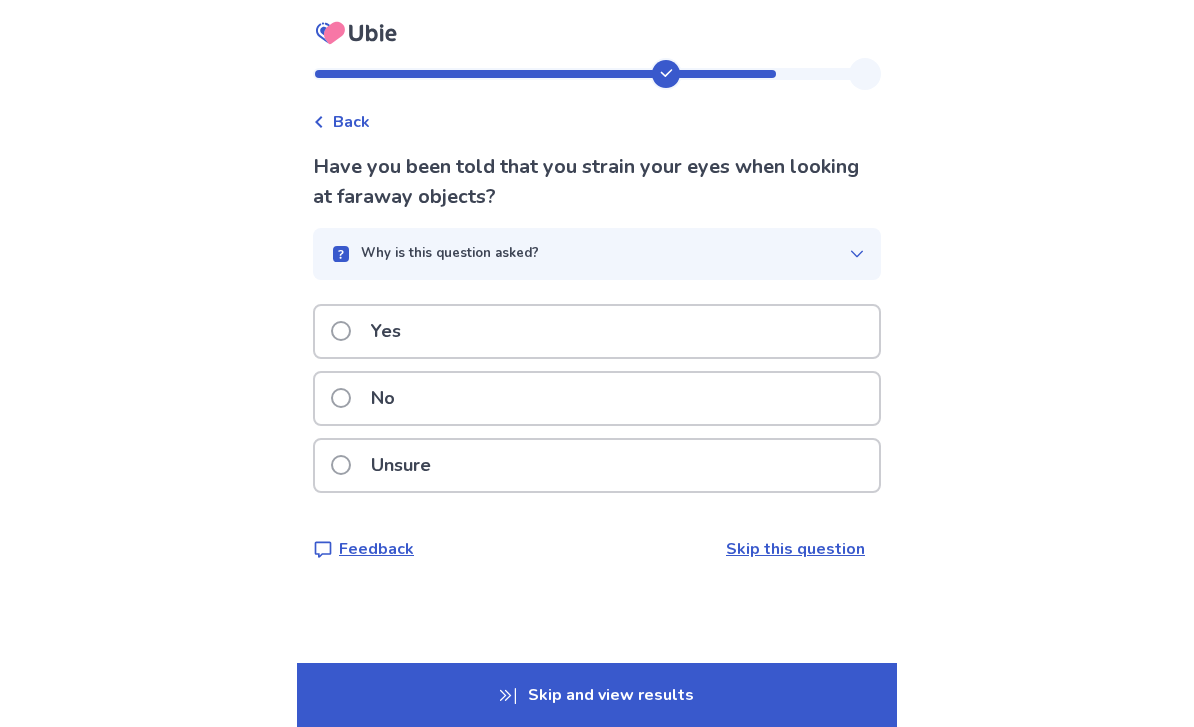 click on "No" at bounding box center (383, 398) 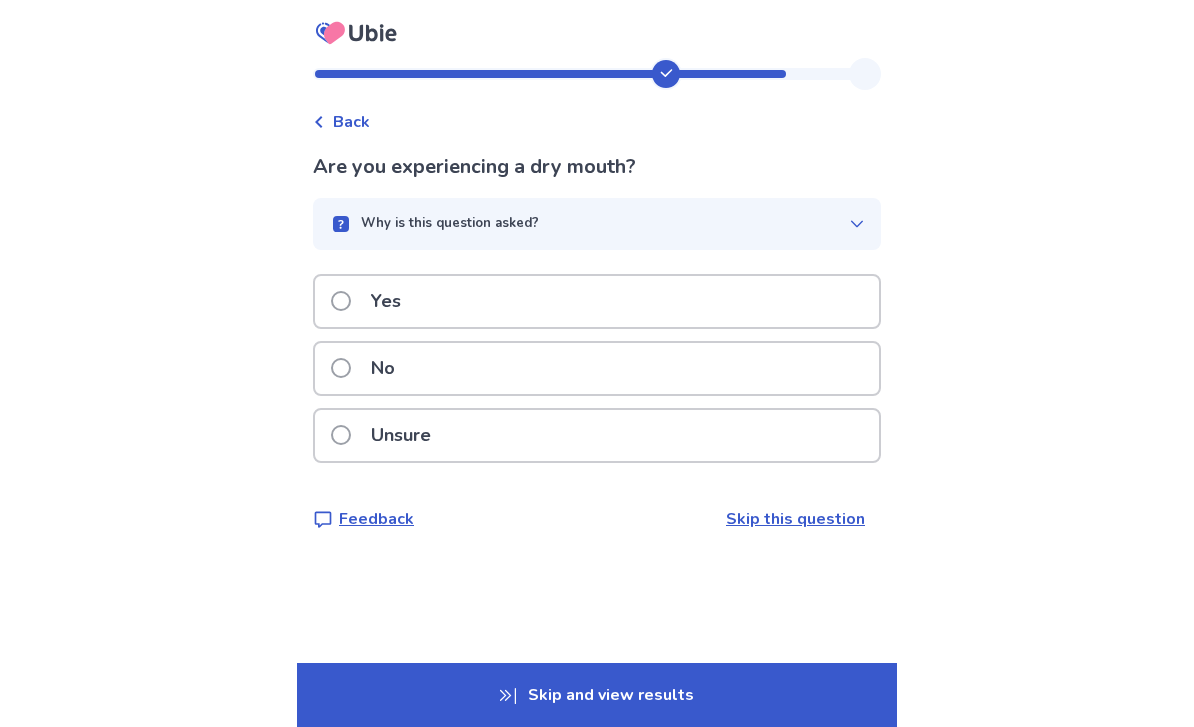 click on "No" at bounding box center (383, 368) 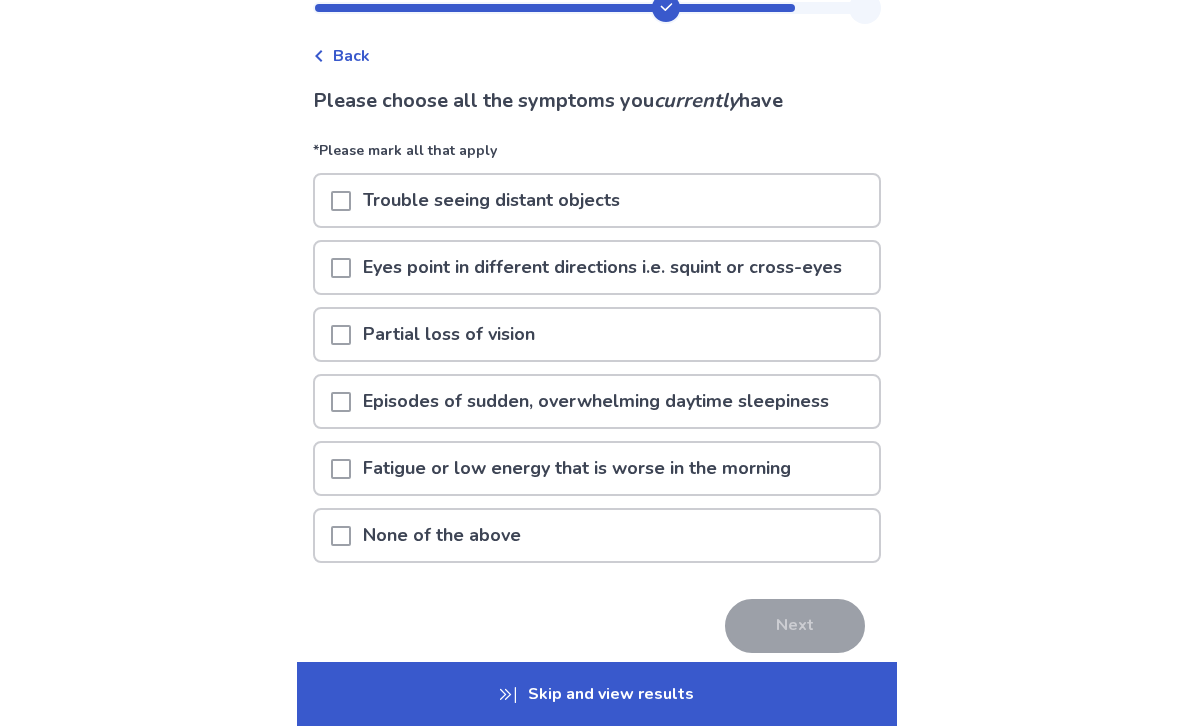 scroll, scrollTop: 66, scrollLeft: 0, axis: vertical 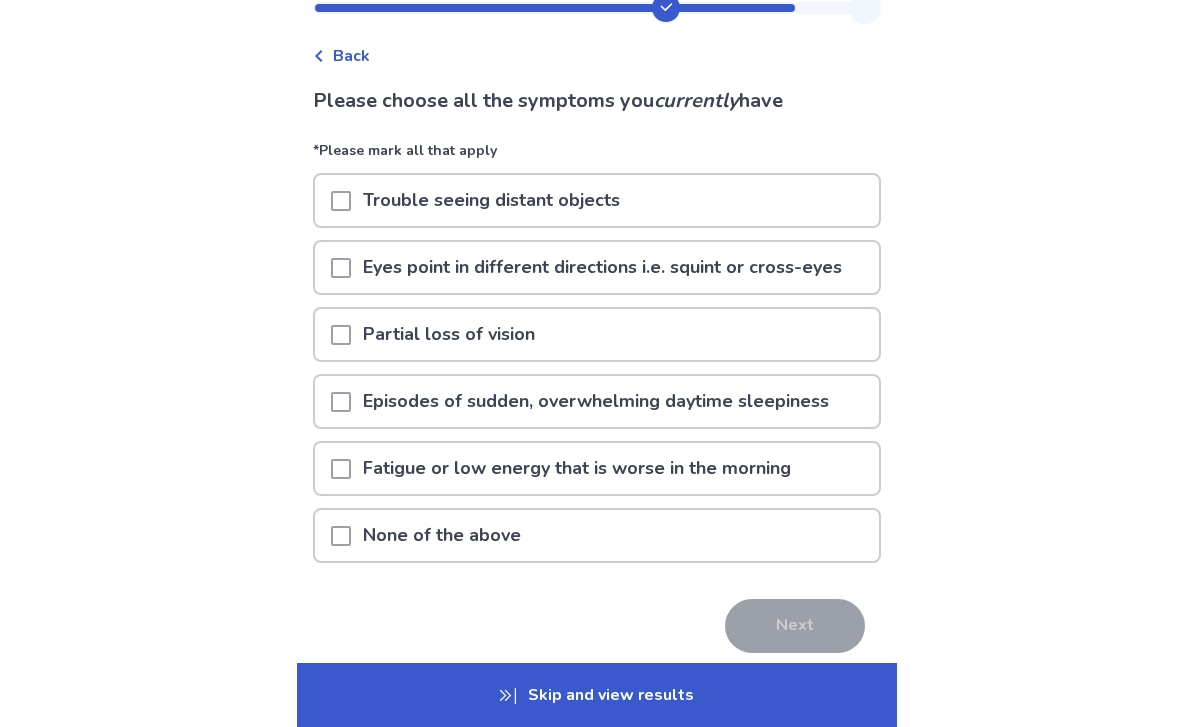 click on "None of the above" at bounding box center [442, 535] 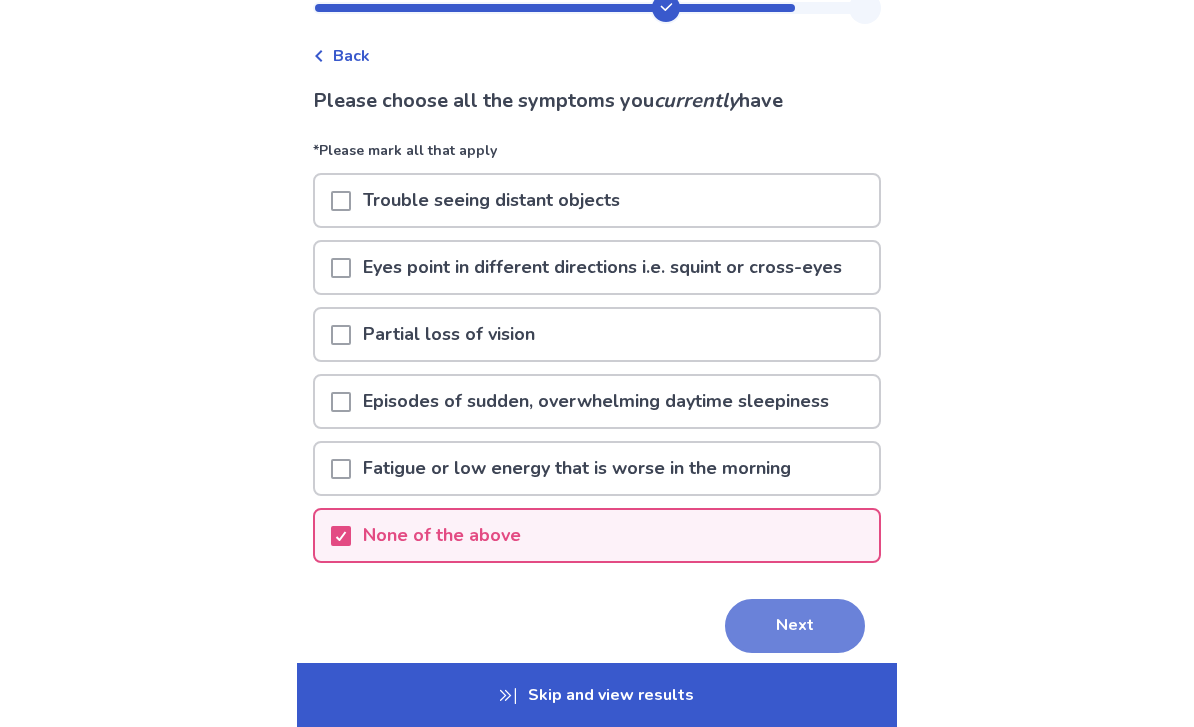 click on "Next" at bounding box center [795, 626] 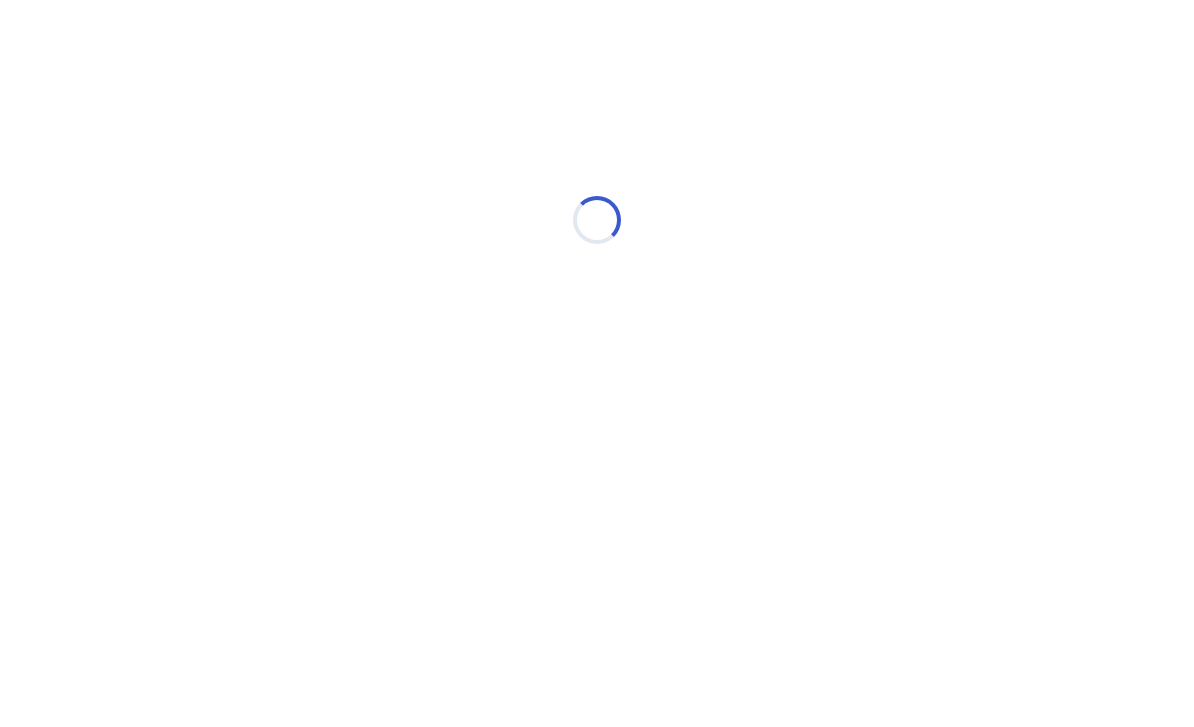 scroll, scrollTop: 0, scrollLeft: 0, axis: both 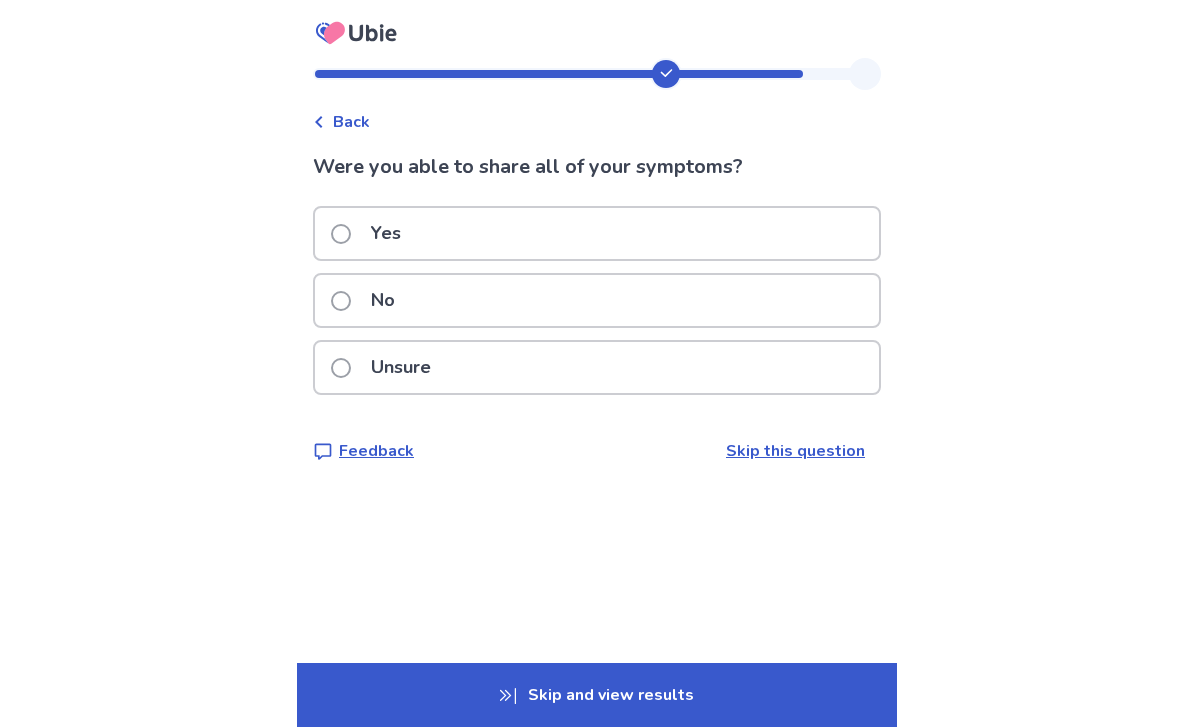 click at bounding box center [341, 234] 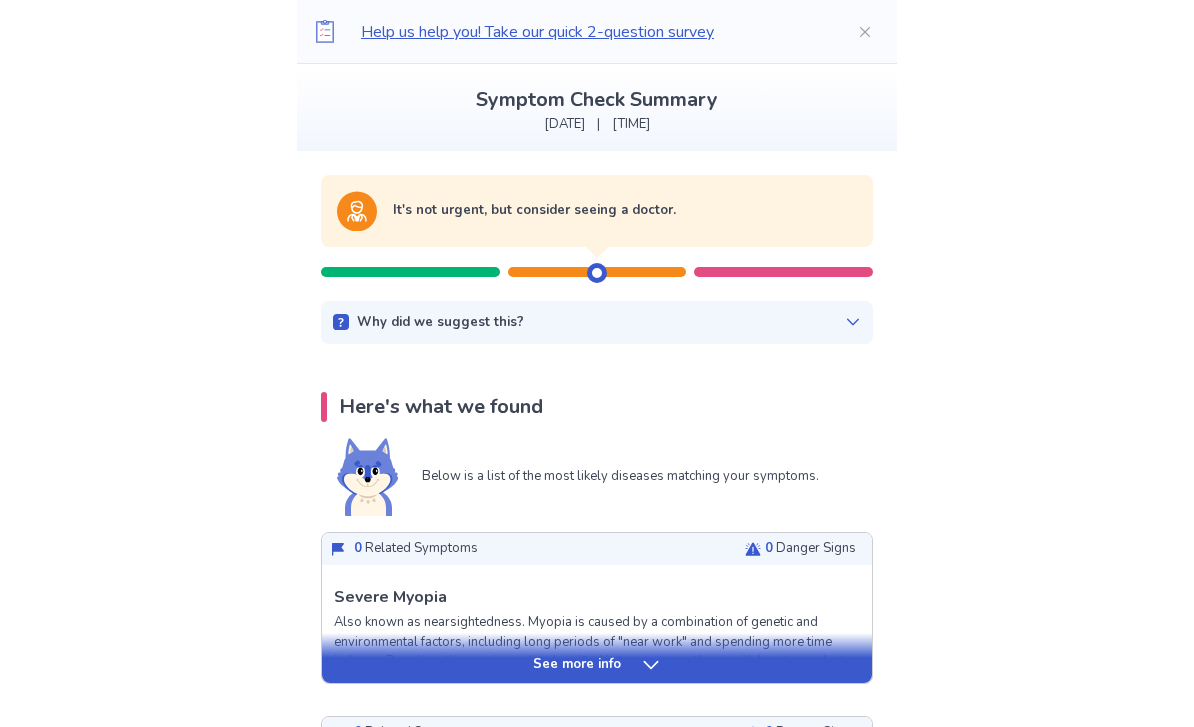scroll, scrollTop: 0, scrollLeft: 0, axis: both 